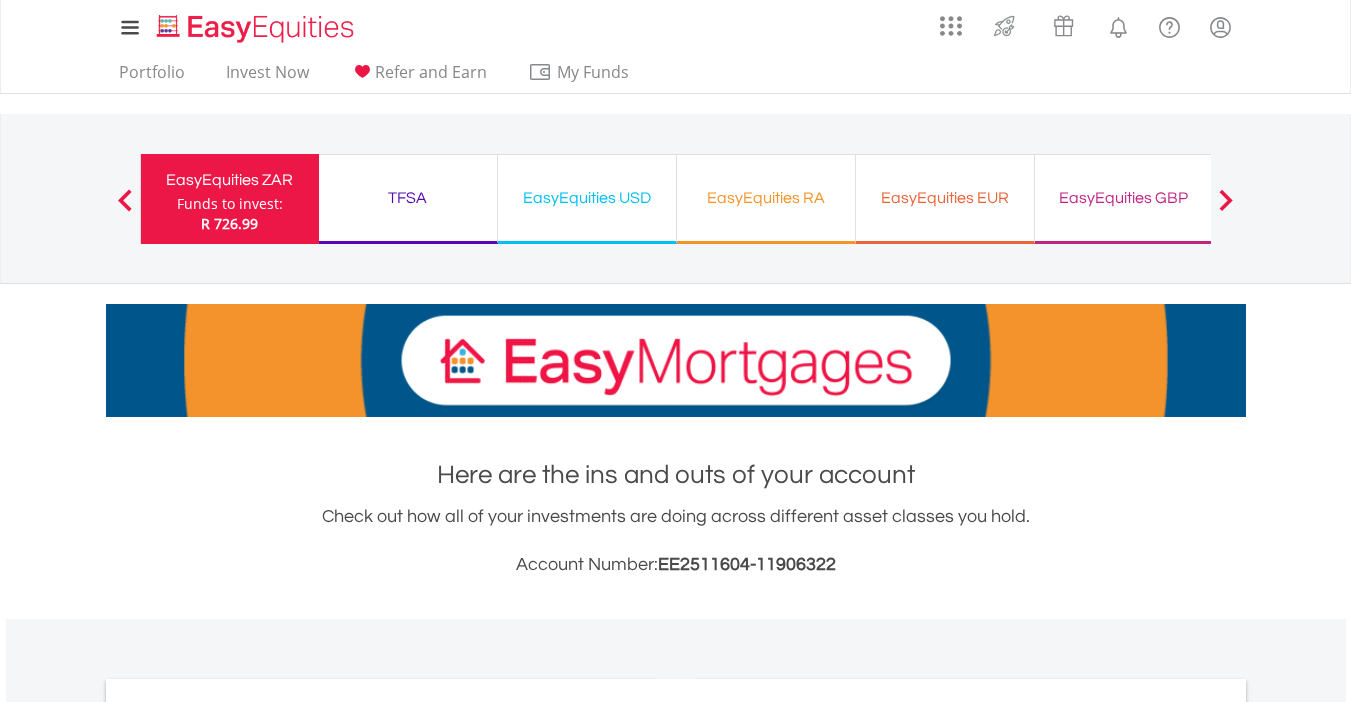 scroll, scrollTop: 0, scrollLeft: 0, axis: both 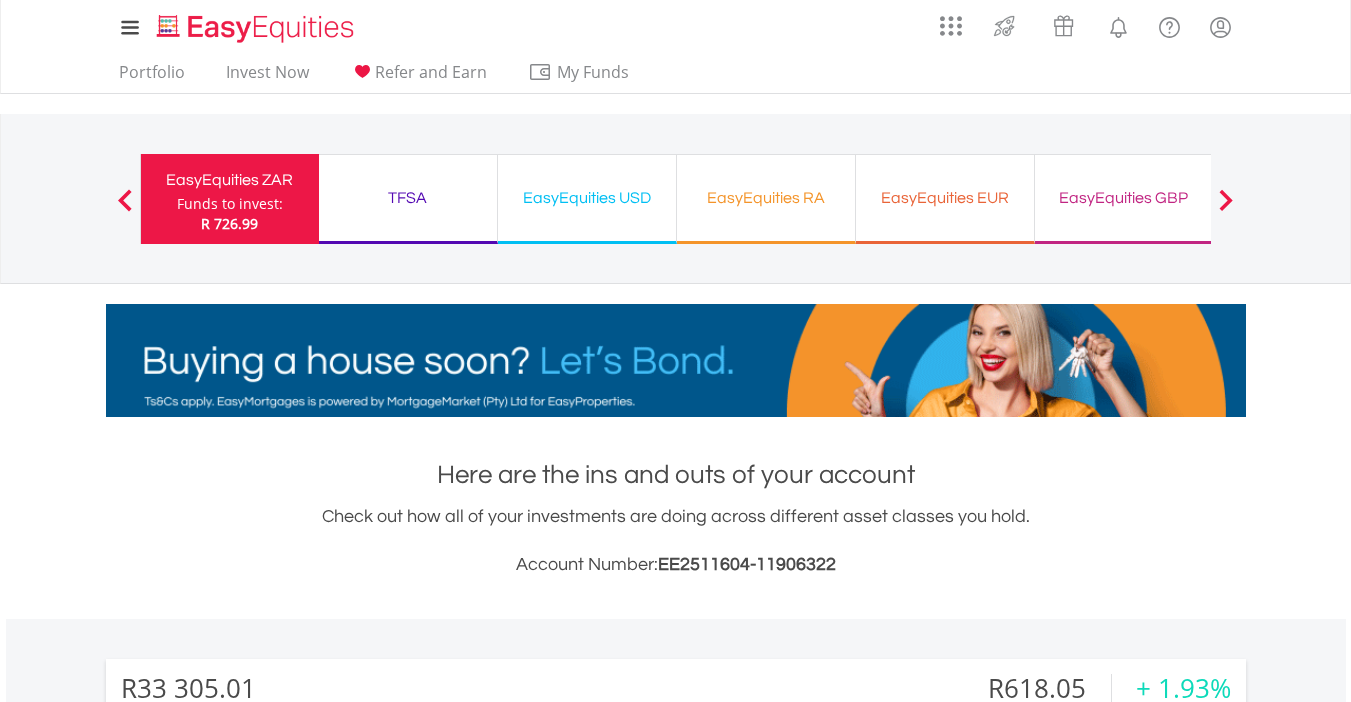 click on "EasyEquities USD" at bounding box center (587, 198) 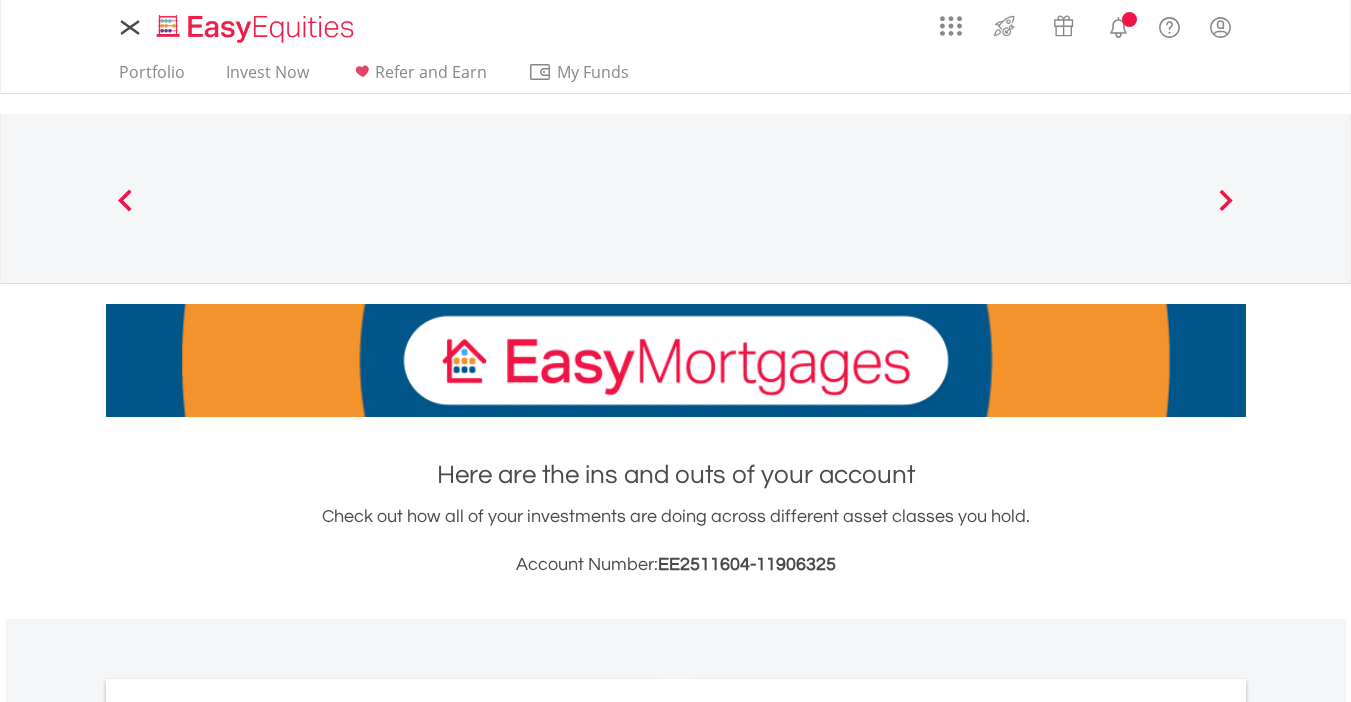 scroll, scrollTop: 0, scrollLeft: 0, axis: both 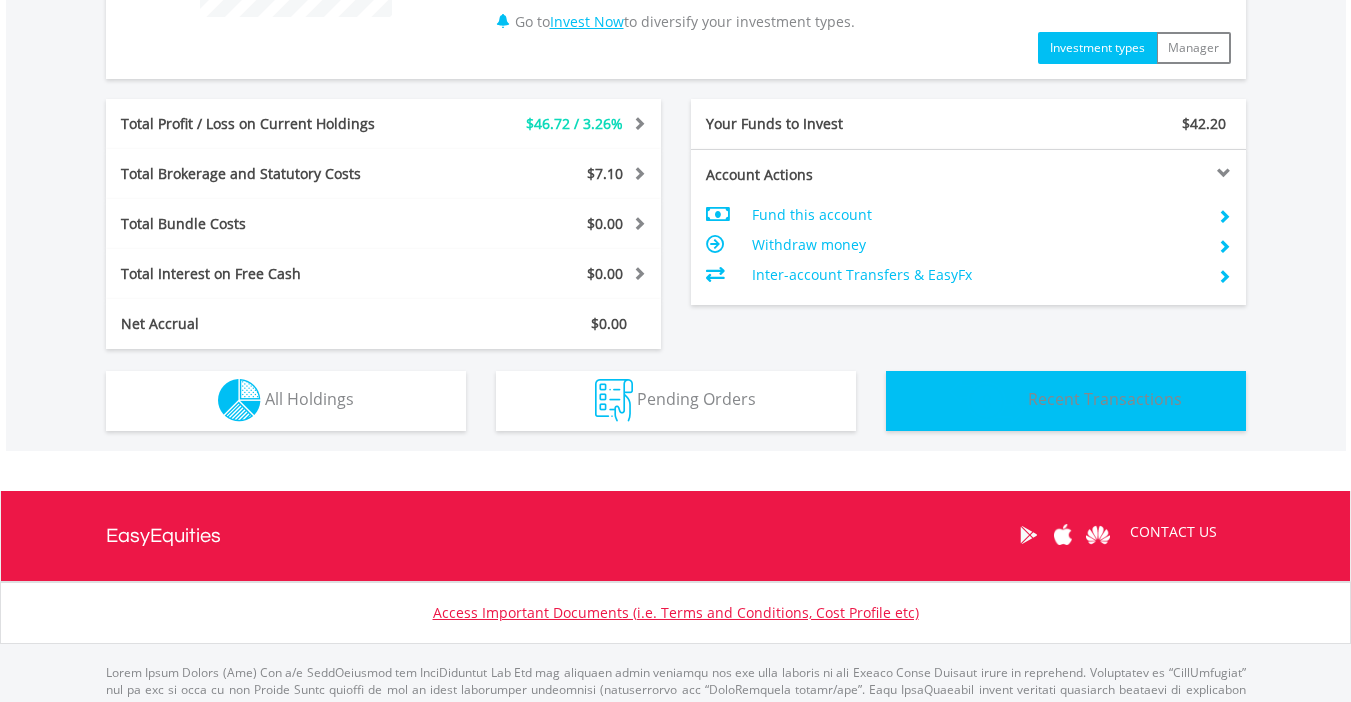 click on "Recent Transactions" at bounding box center (1105, 399) 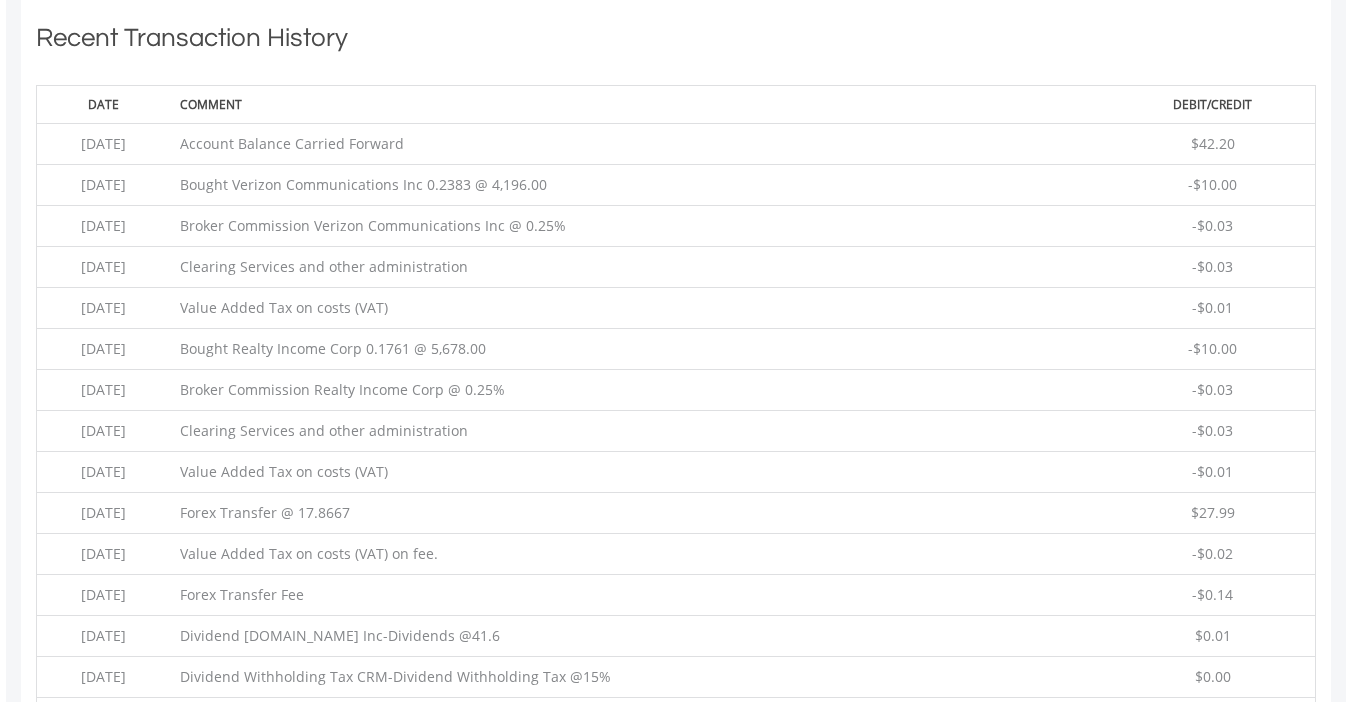 type 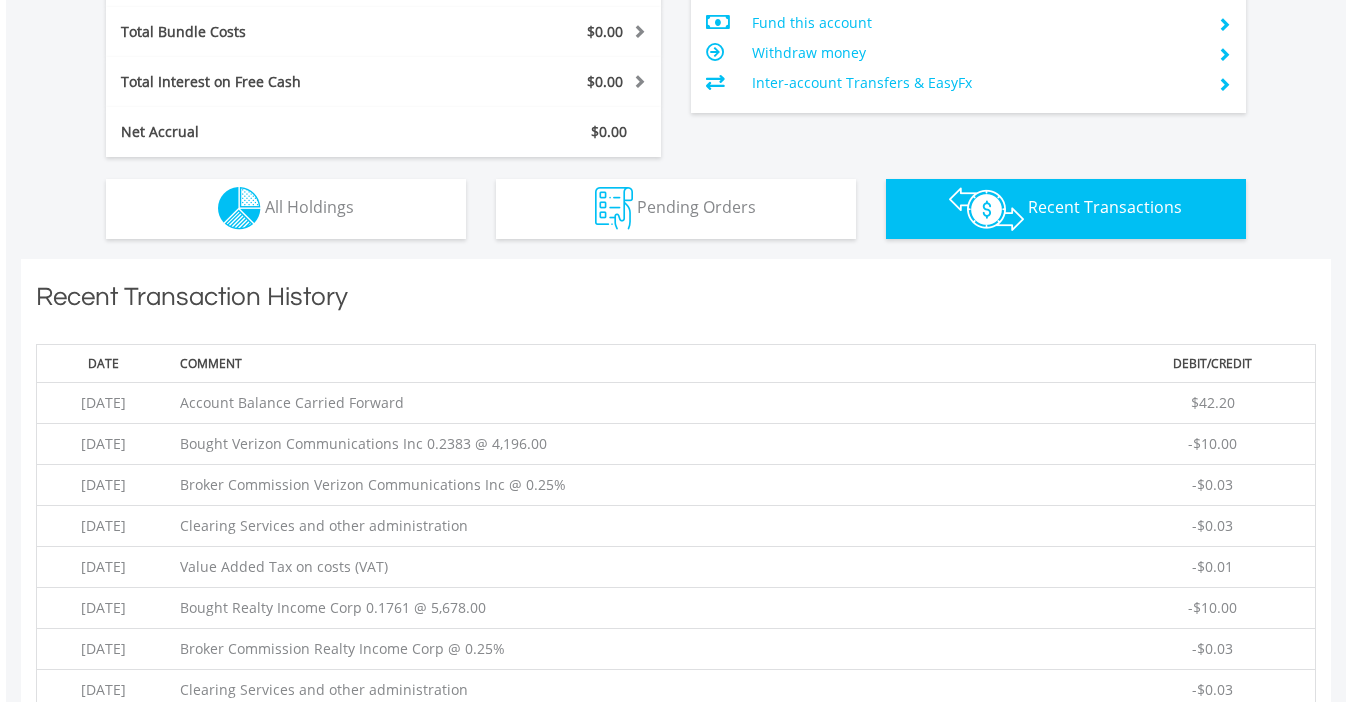 scroll, scrollTop: 1083, scrollLeft: 0, axis: vertical 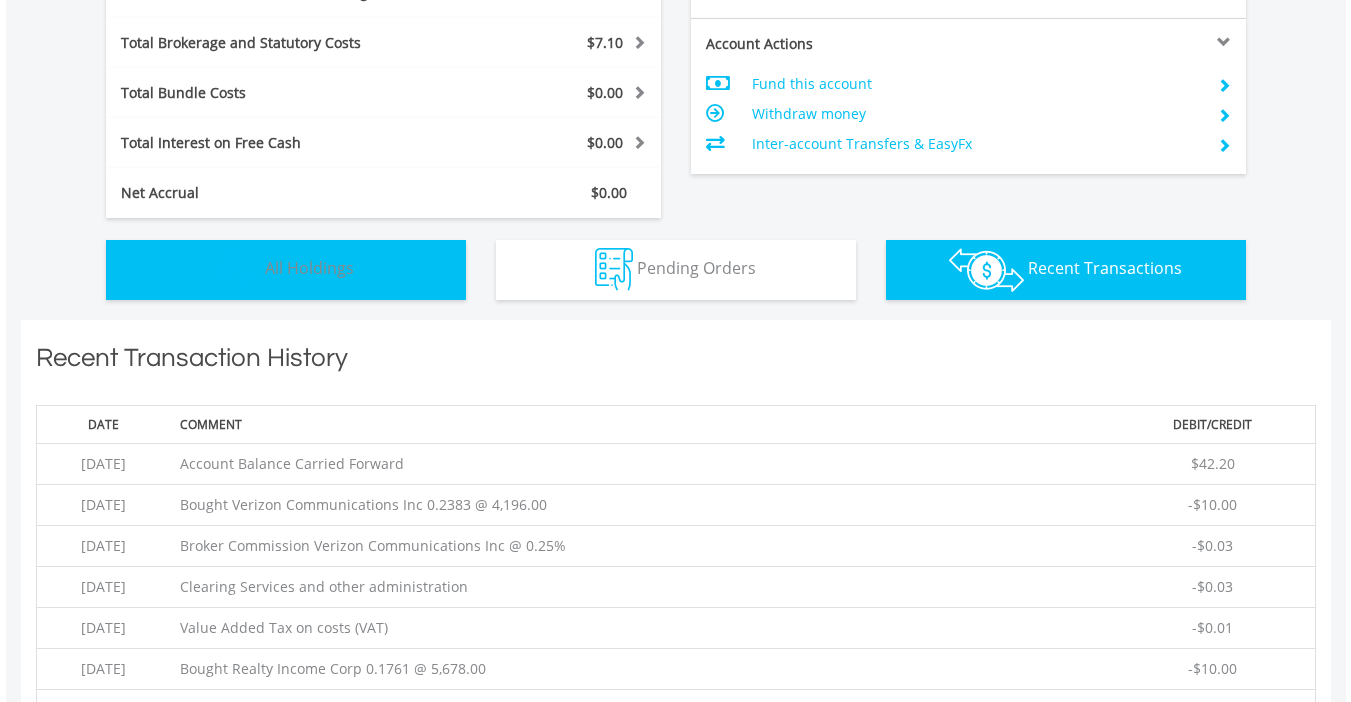 click on "Holdings
All Holdings" at bounding box center (286, 270) 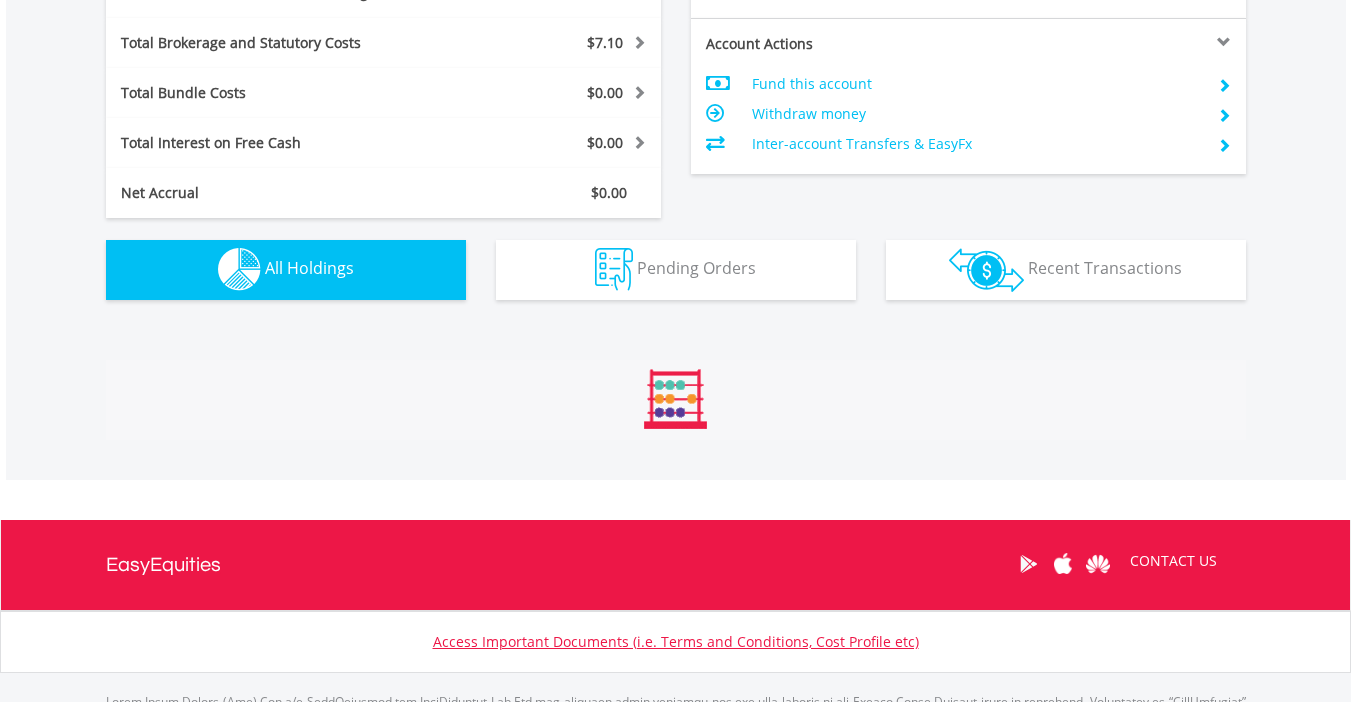 scroll, scrollTop: 1443, scrollLeft: 0, axis: vertical 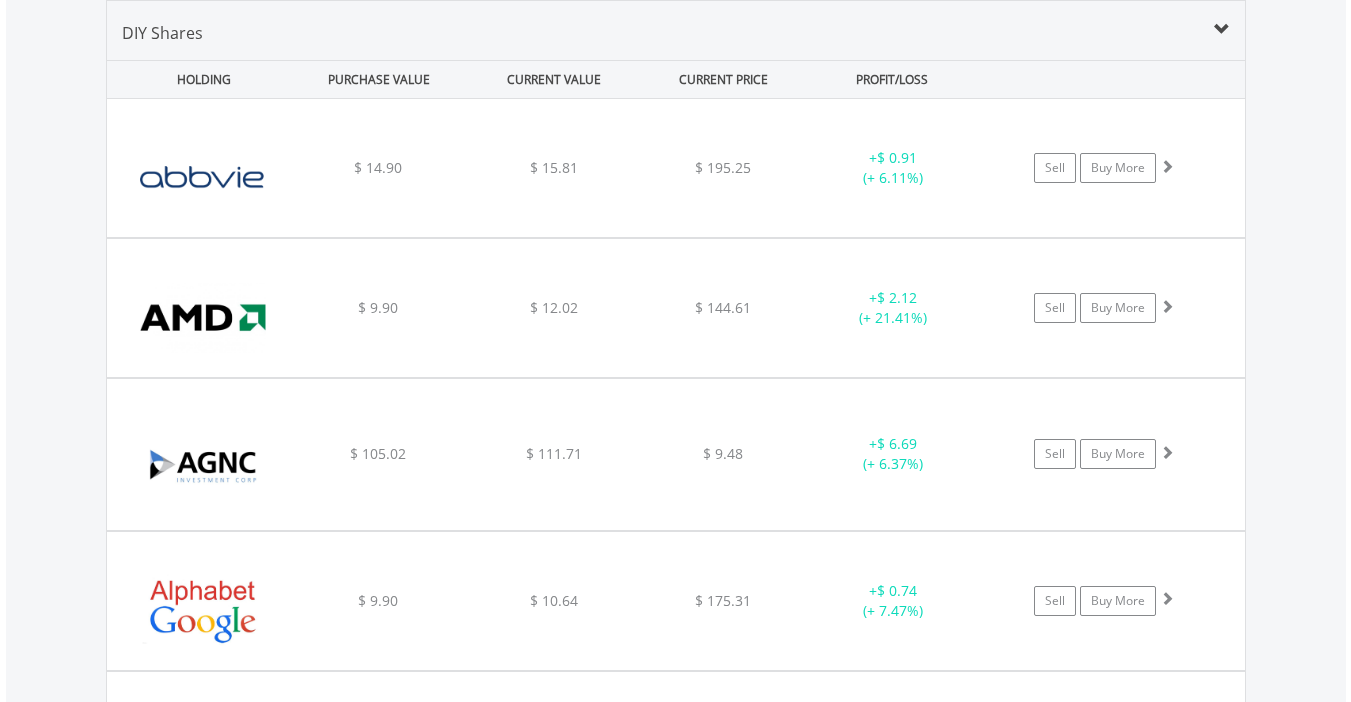 click on "Value View
Share View
DIY Shares
HOLDING
PURCHASE VALUE
CURRENT VALUE
CURRENT PRICE
PROFIT/LOSS
﻿
Abbvie Inc
$ 14.90
$ 15.81
$ 195.25
+  $ 0.91 (+ 6.11%)
Buy More" at bounding box center [676, 2574] 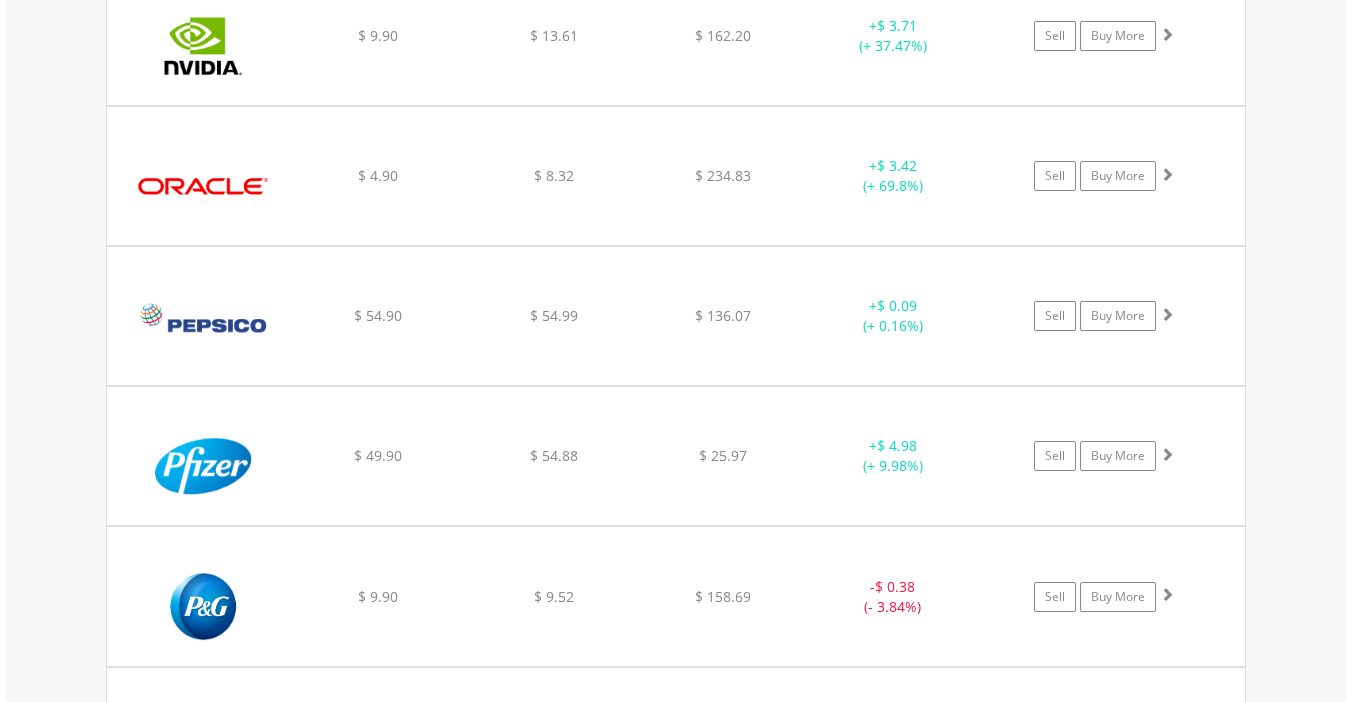 scroll, scrollTop: 4603, scrollLeft: 0, axis: vertical 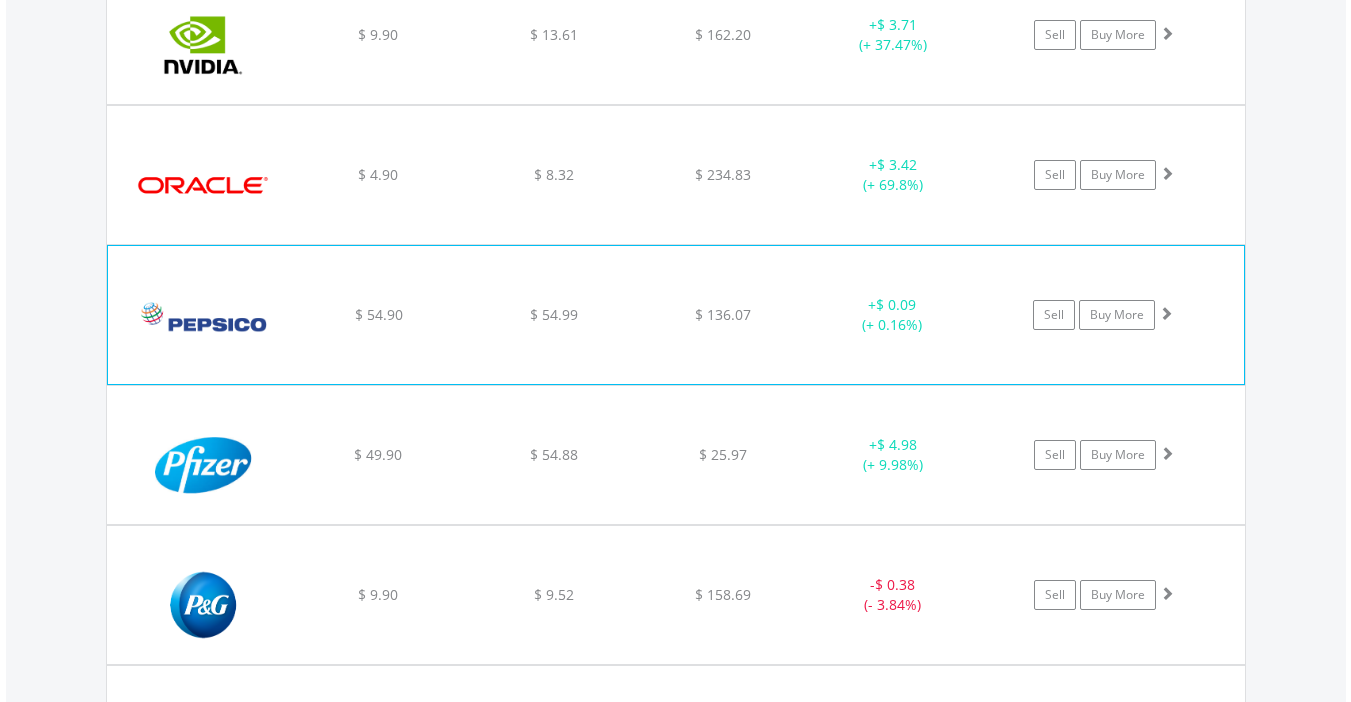 click at bounding box center (1166, 313) 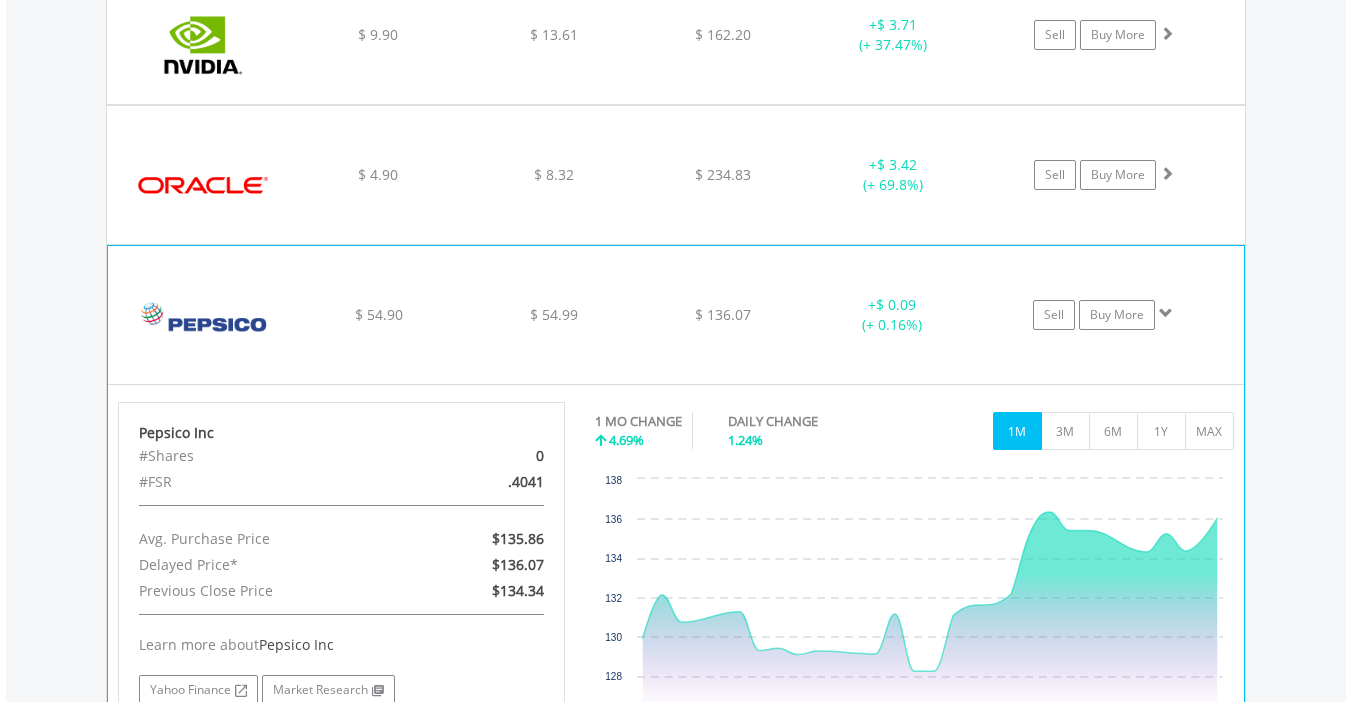 click at bounding box center [1166, 313] 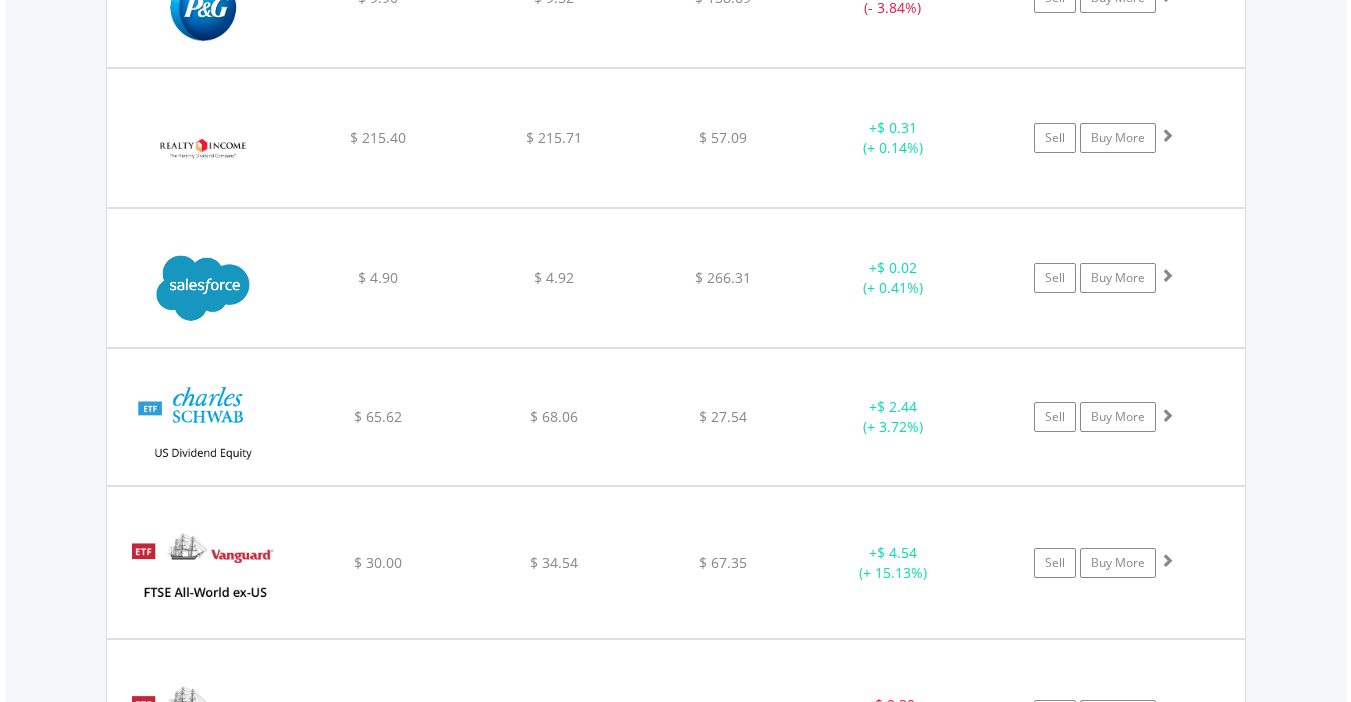scroll, scrollTop: 5203, scrollLeft: 0, axis: vertical 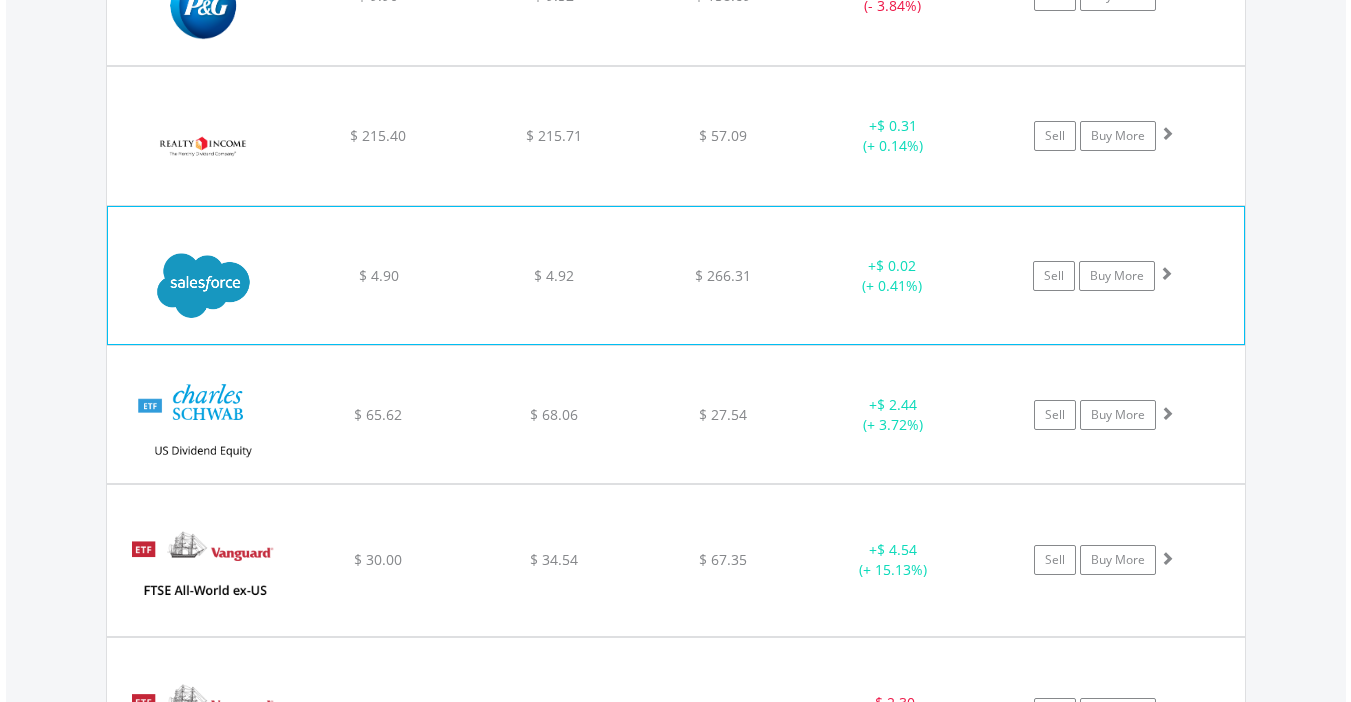 click at bounding box center (1166, 273) 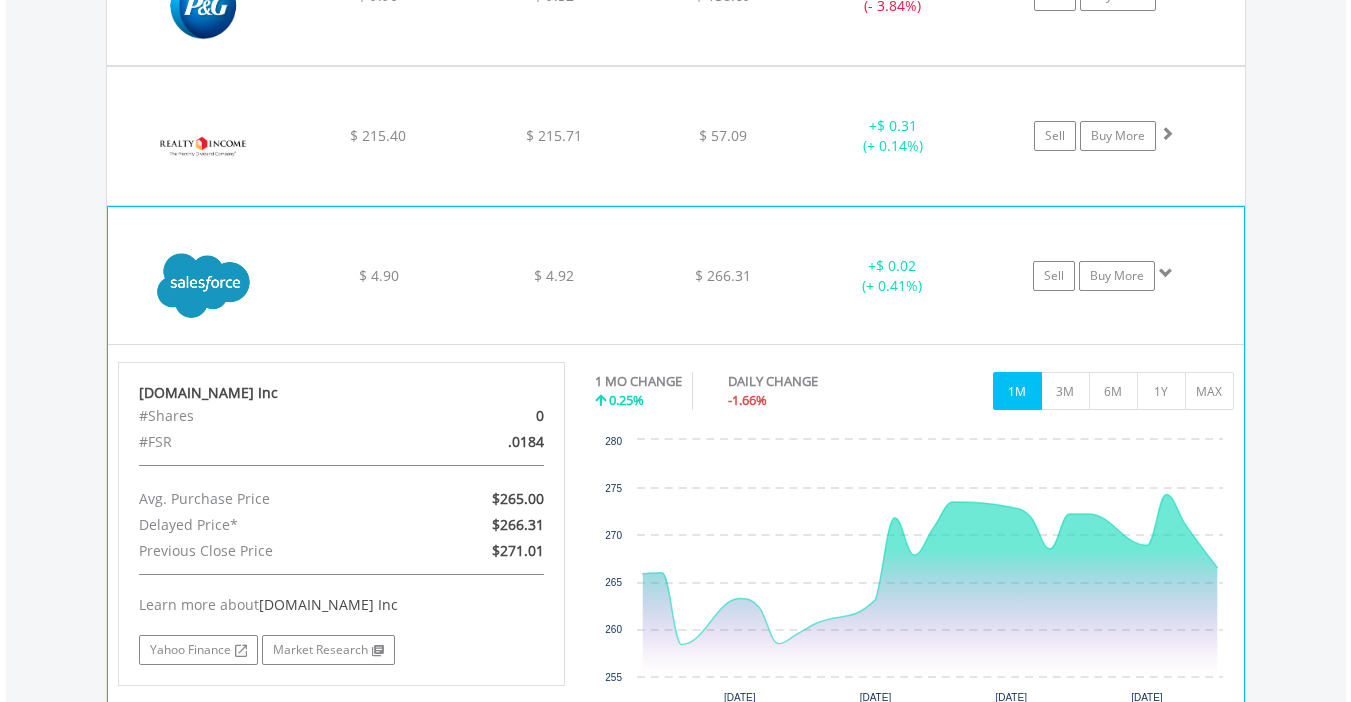 click on "Sell
Buy More" at bounding box center (1114, -3592) 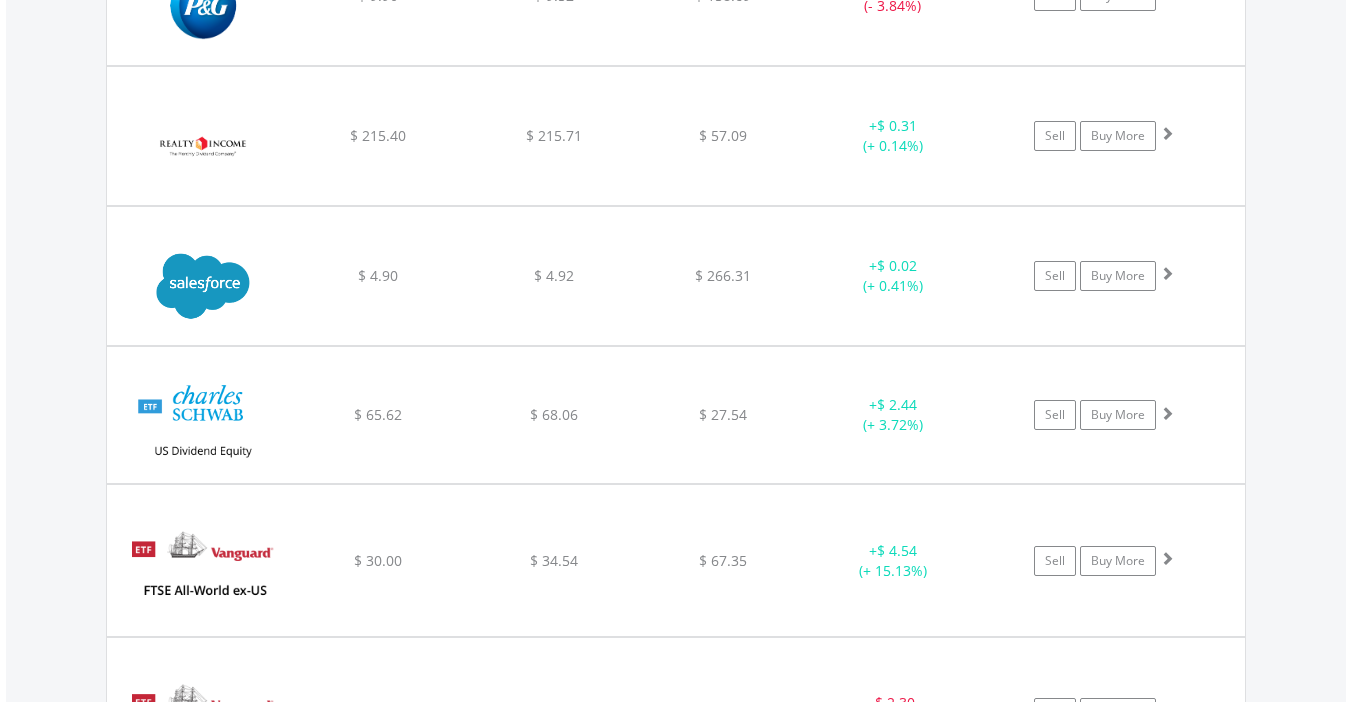 click on "Value View
Share View
DIY Shares
HOLDING
PURCHASE VALUE
CURRENT VALUE
CURRENT PRICE
PROFIT/LOSS
﻿
Abbvie Inc
$ 14.90
$ 15.81
$ 195.25
+  $ 0.91 (+ 6.11%)
Buy More" at bounding box center [676, -1186] 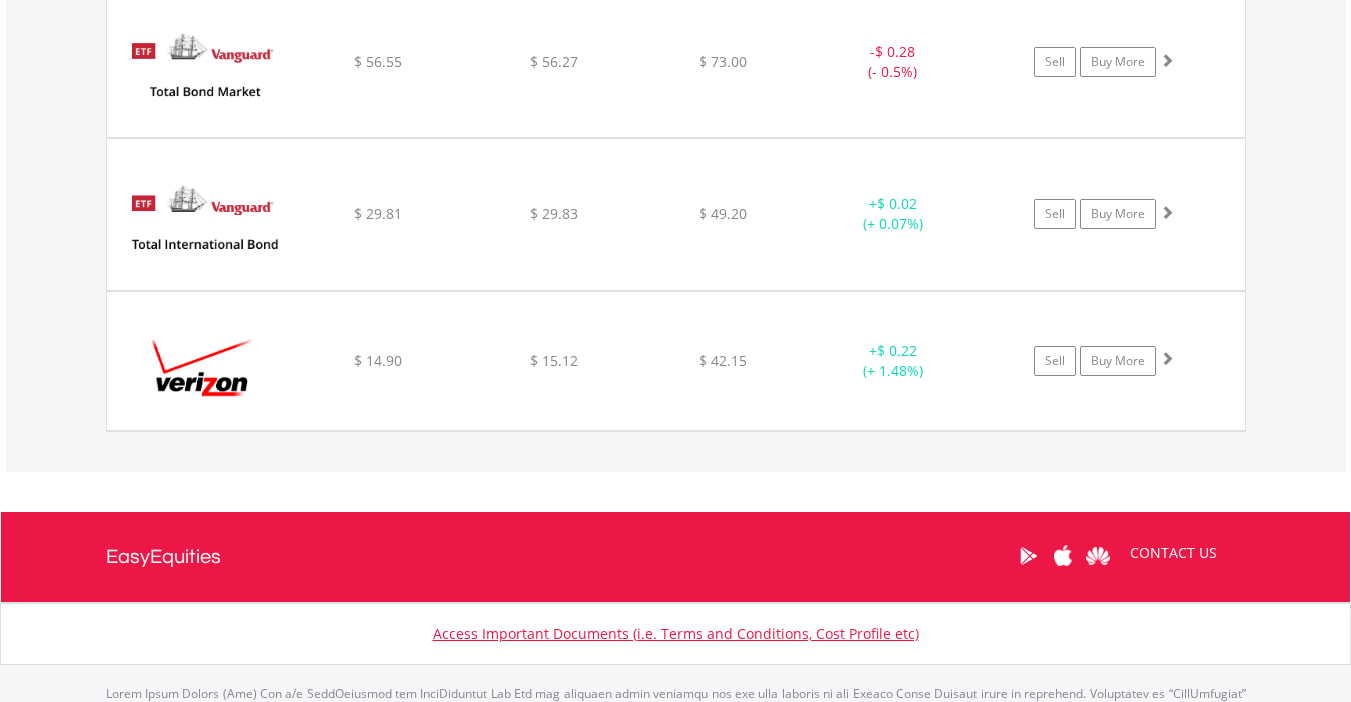 scroll, scrollTop: 6203, scrollLeft: 0, axis: vertical 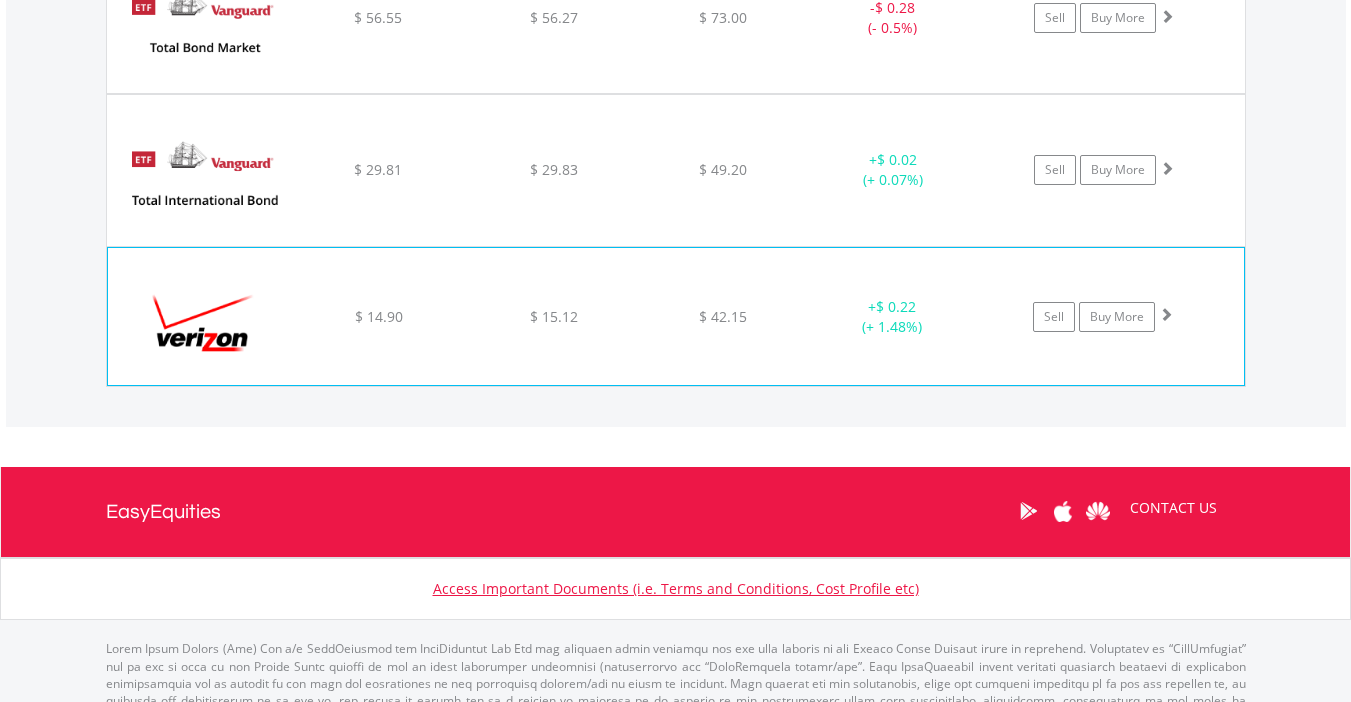 click at bounding box center (1166, 314) 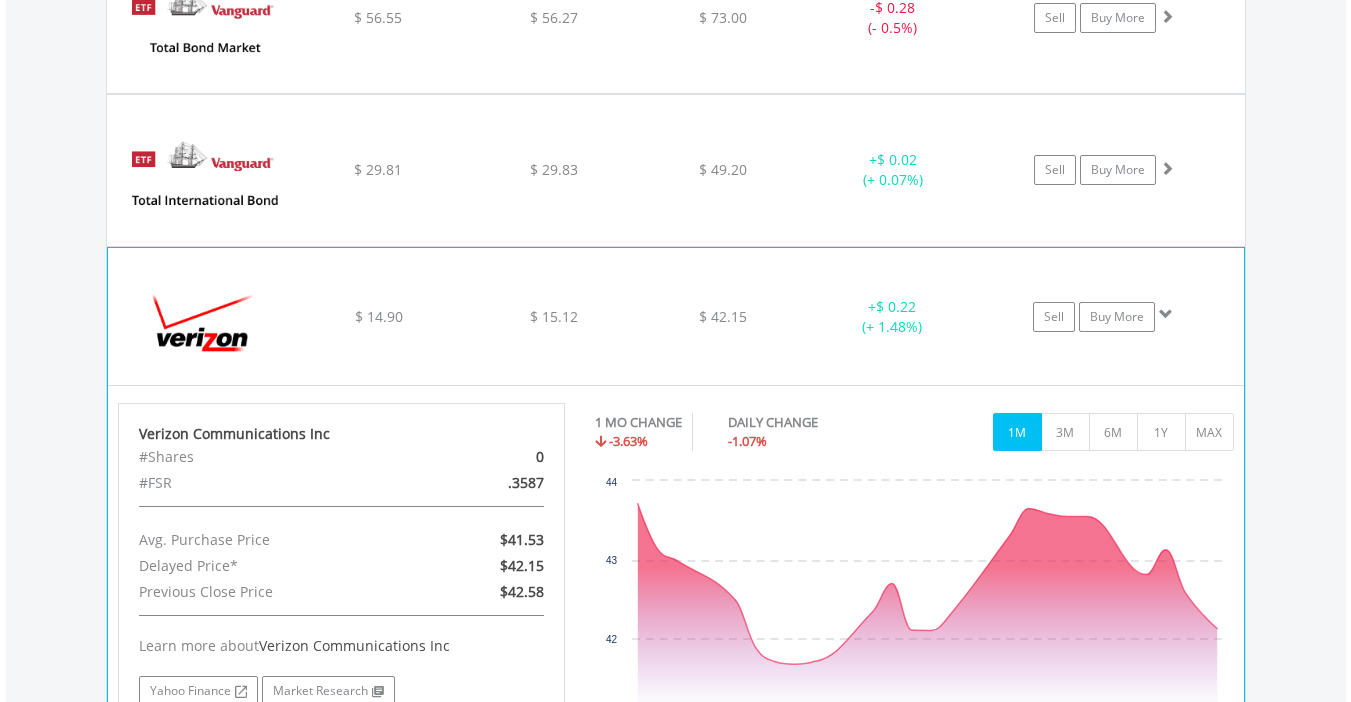 click at bounding box center [1166, 314] 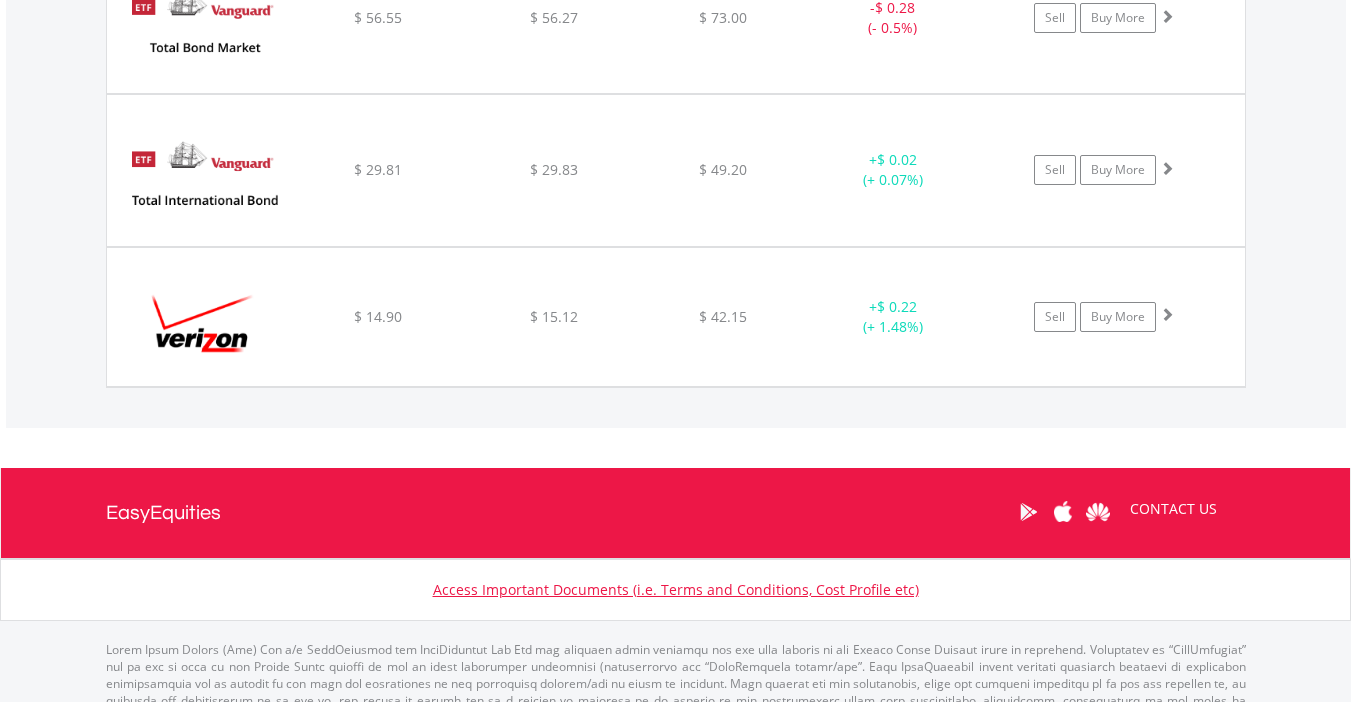 click on "Value View
Share View
DIY Shares
HOLDING
PURCHASE VALUE
CURRENT VALUE
CURRENT PRICE
PROFIT/LOSS
﻿
Abbvie Inc
$ 14.90
$ 15.81
$ 195.25
+  $ 0.91 (+ 6.11%)
Buy More" at bounding box center [676, -2186] 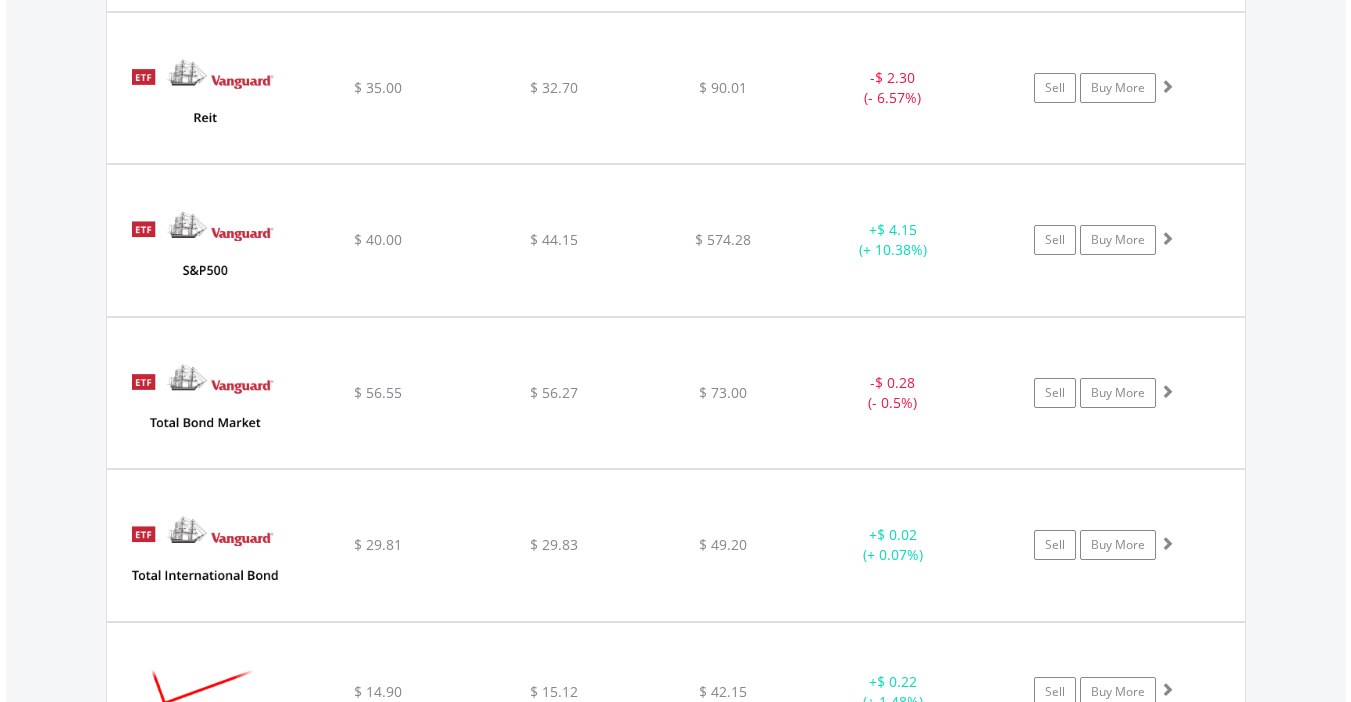 scroll, scrollTop: 5803, scrollLeft: 0, axis: vertical 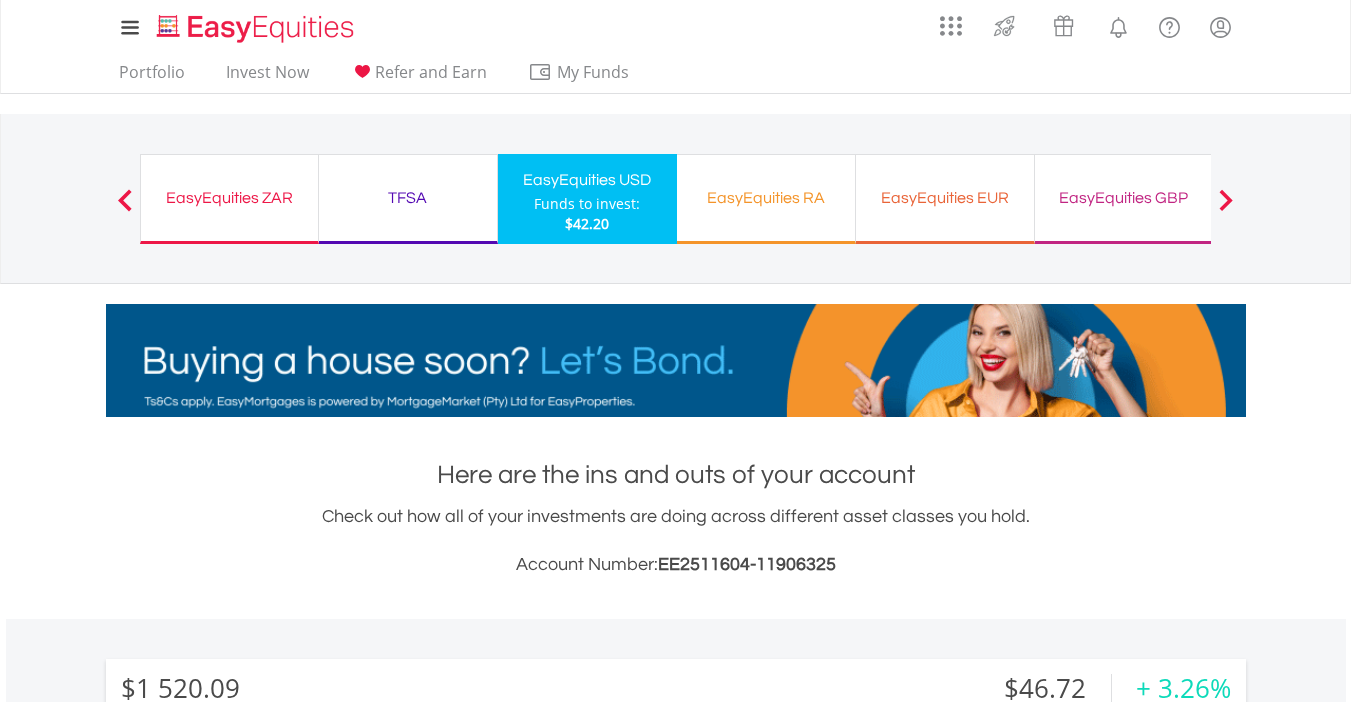 click on "EasyEquities GBP" at bounding box center (1124, 198) 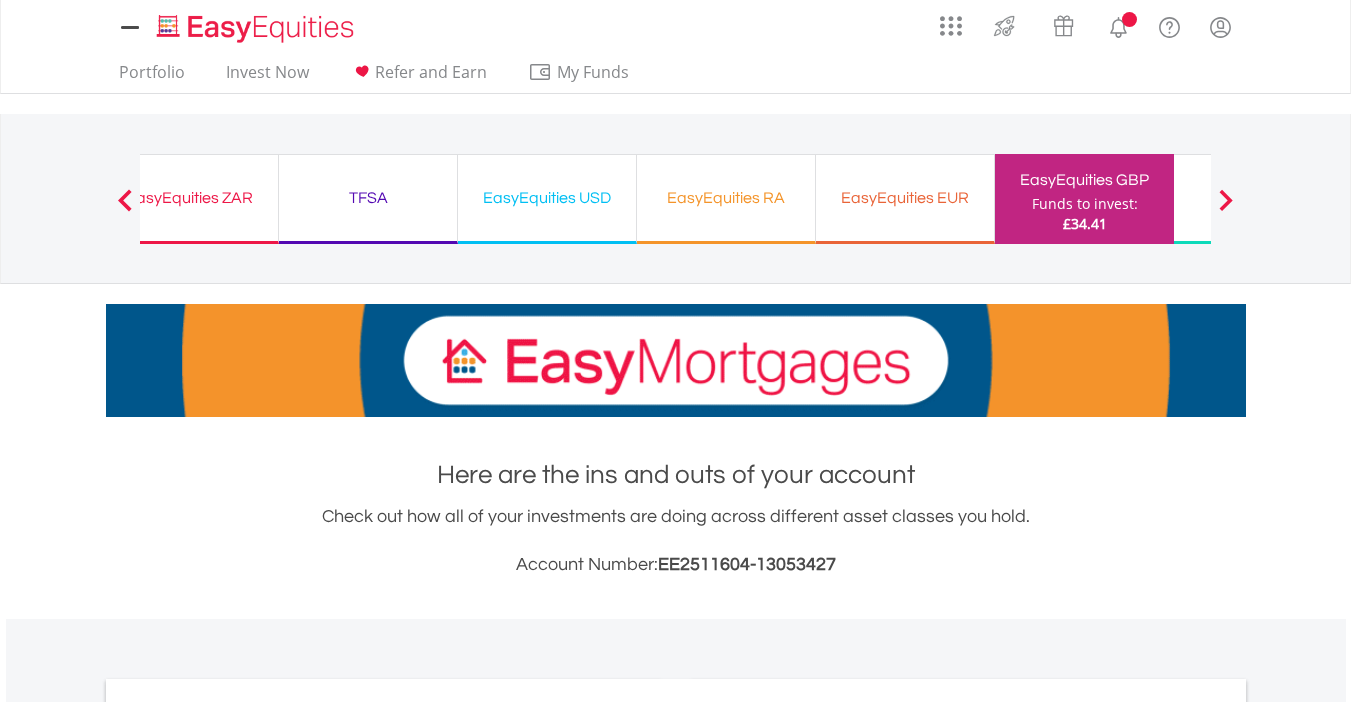 scroll, scrollTop: 0, scrollLeft: 0, axis: both 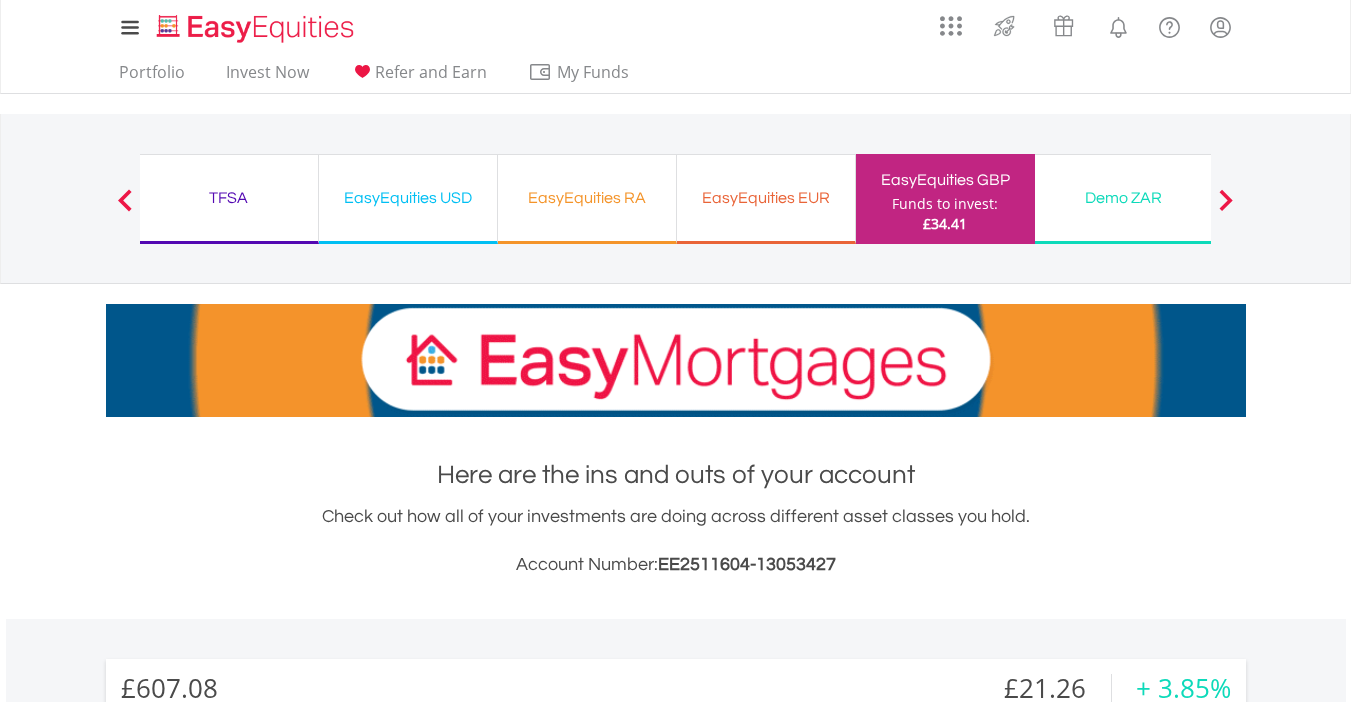 click at bounding box center [125, 200] 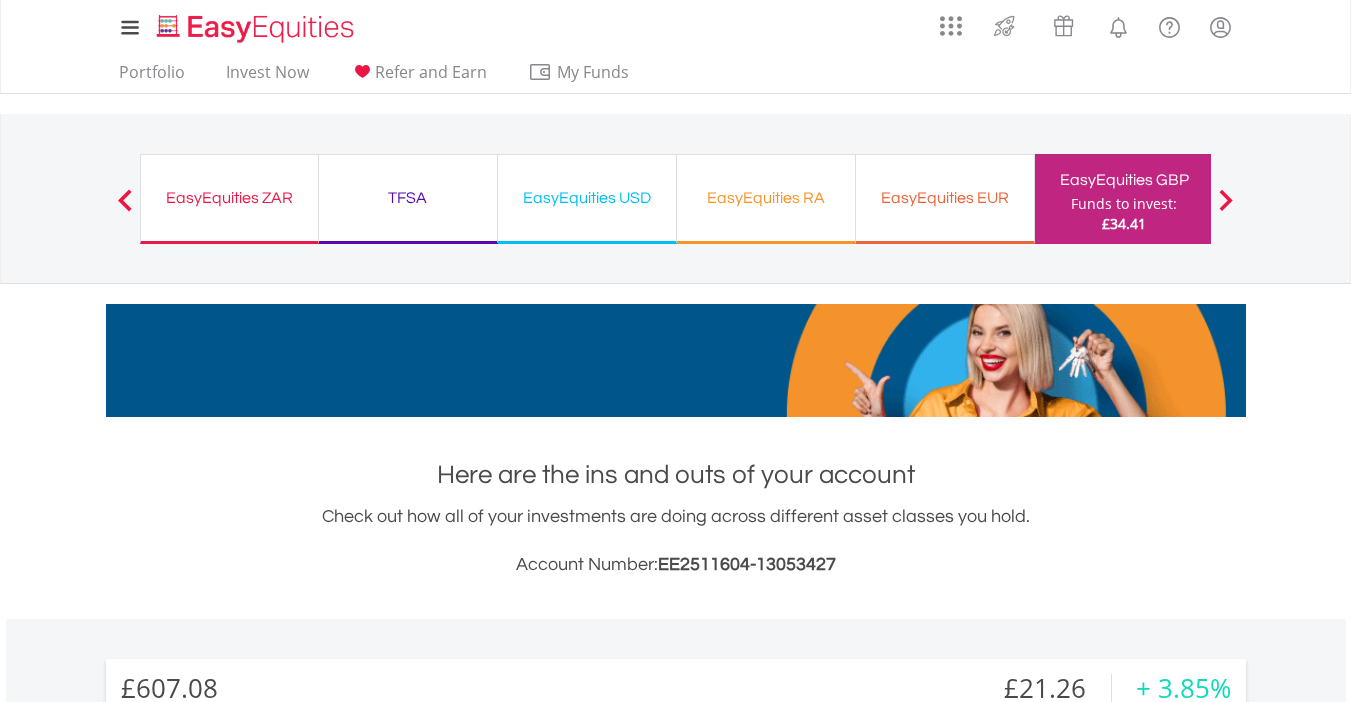 click at bounding box center (125, 200) 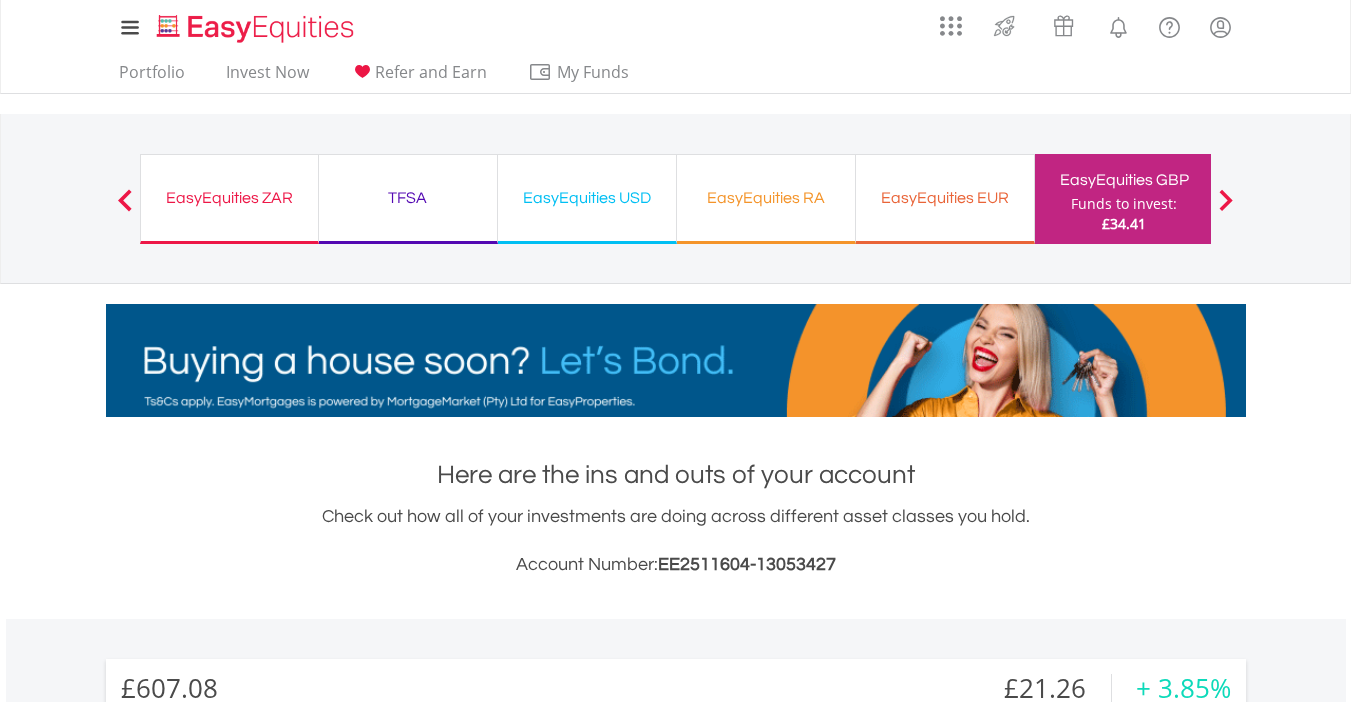 click on "EasyEquities ZAR" at bounding box center [229, 198] 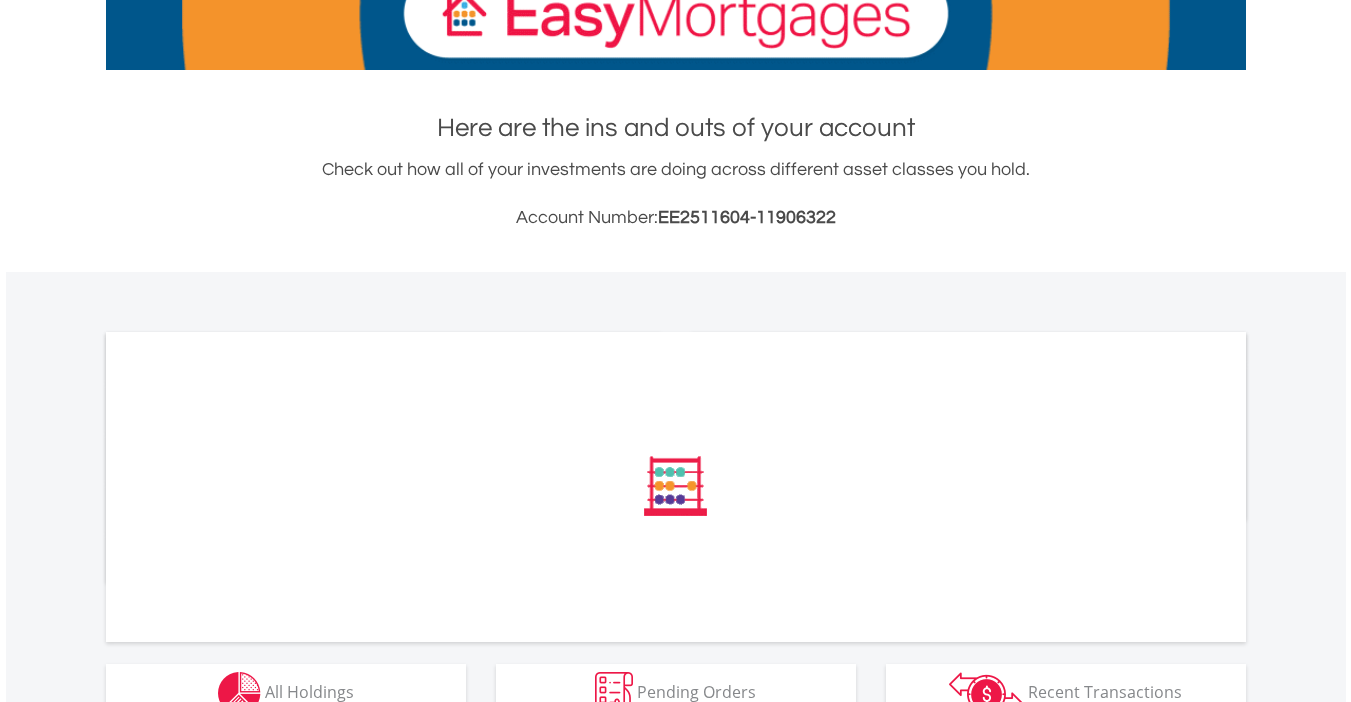 scroll, scrollTop: 360, scrollLeft: 0, axis: vertical 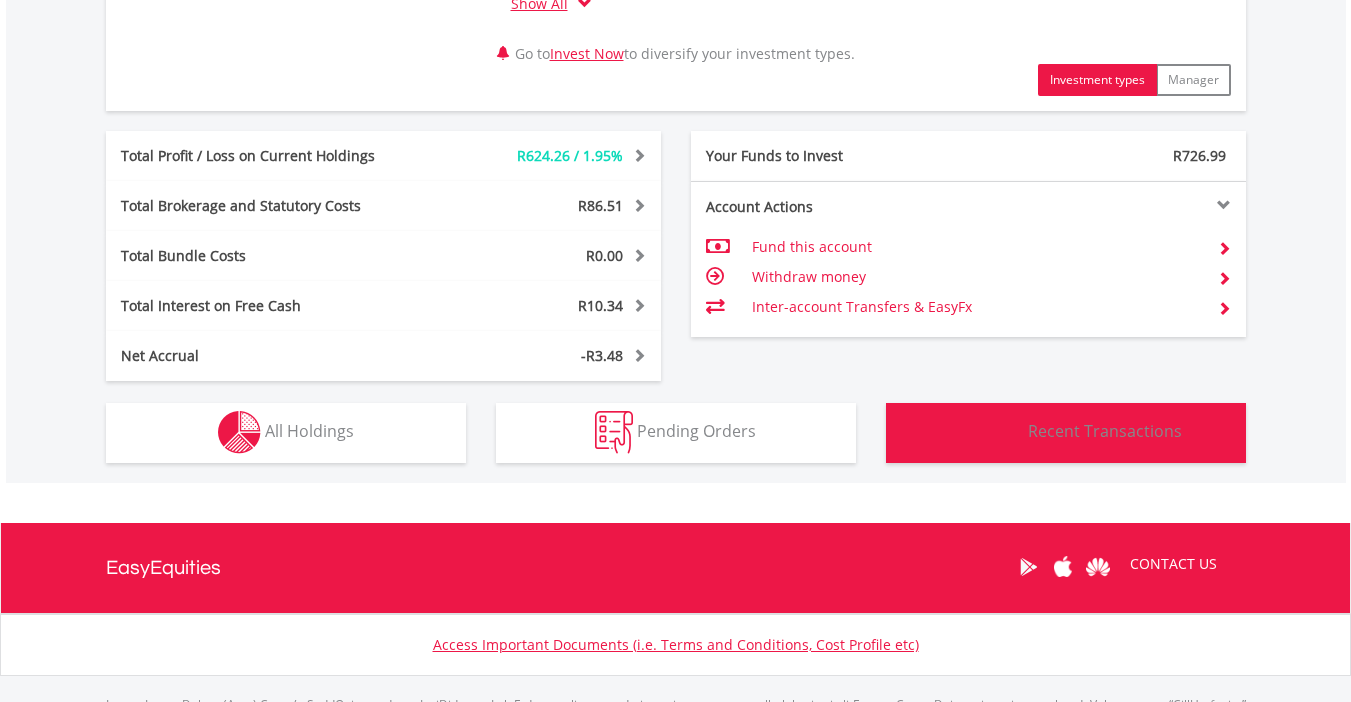 click on "Recent Transactions" at bounding box center [1105, 431] 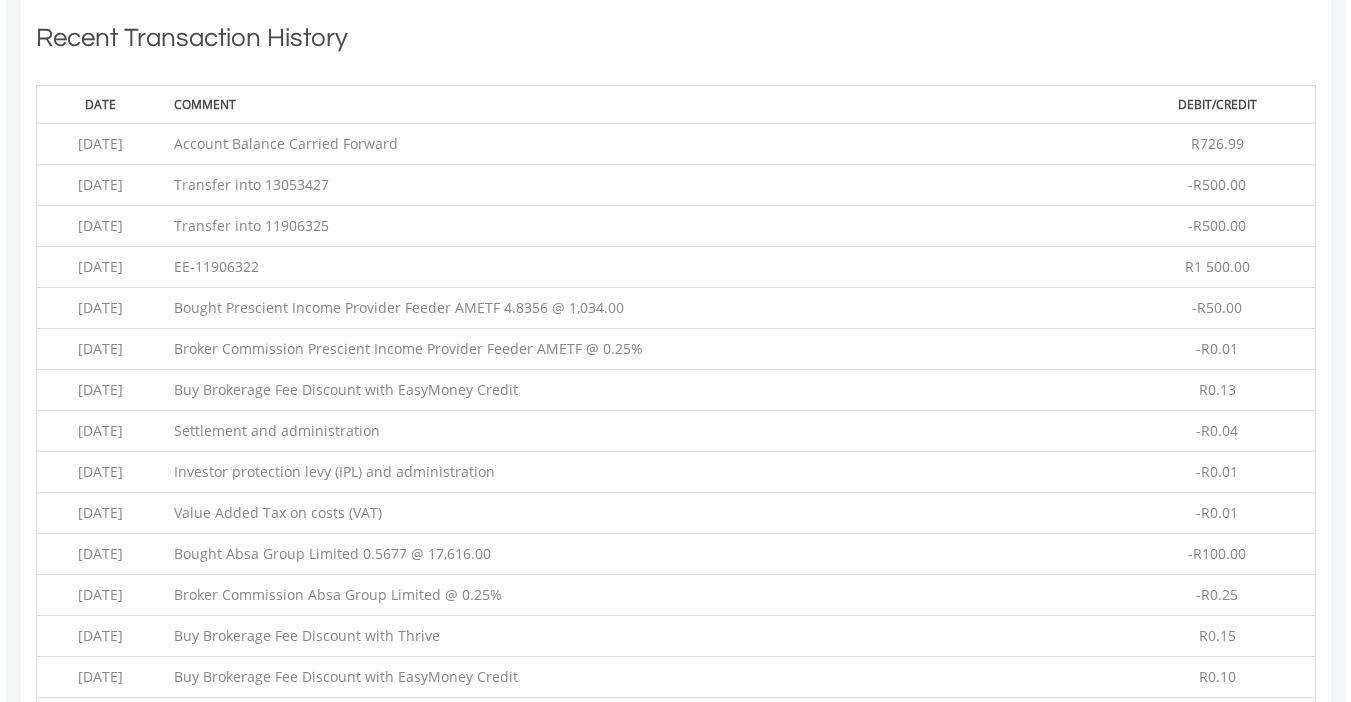 type 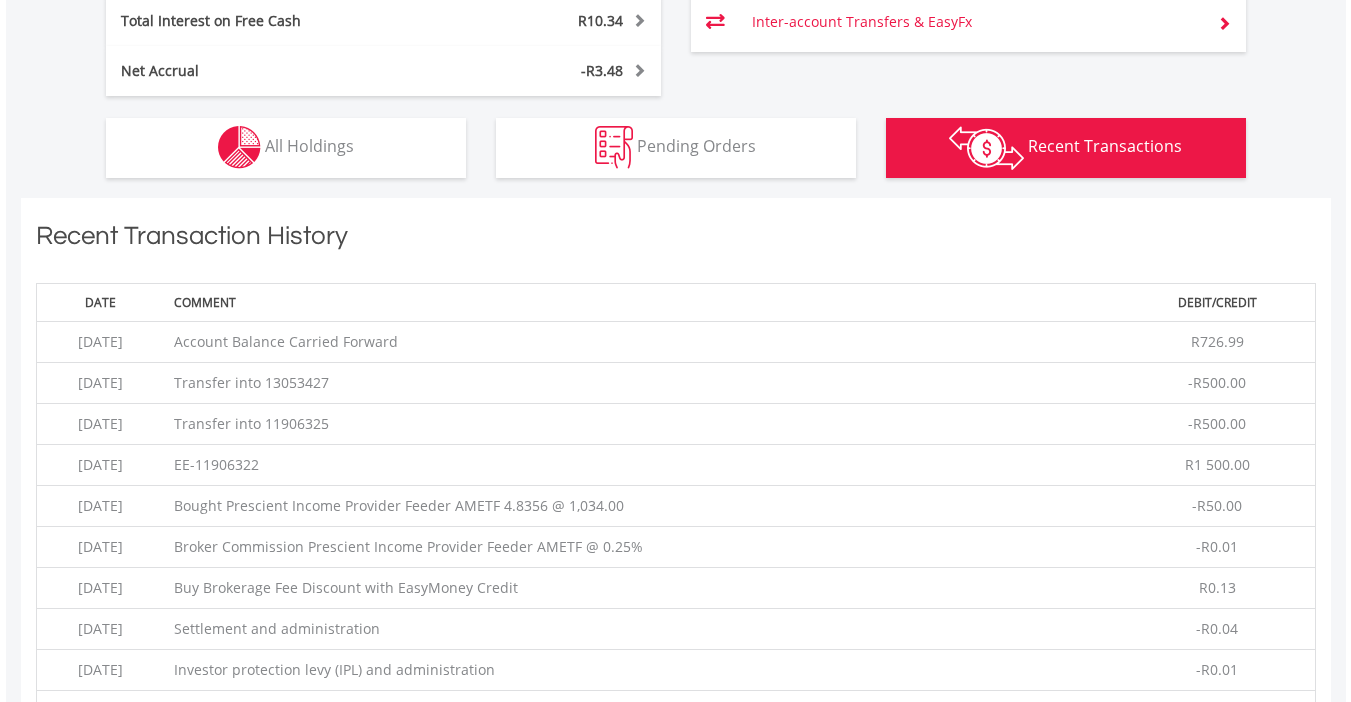 scroll, scrollTop: 1323, scrollLeft: 0, axis: vertical 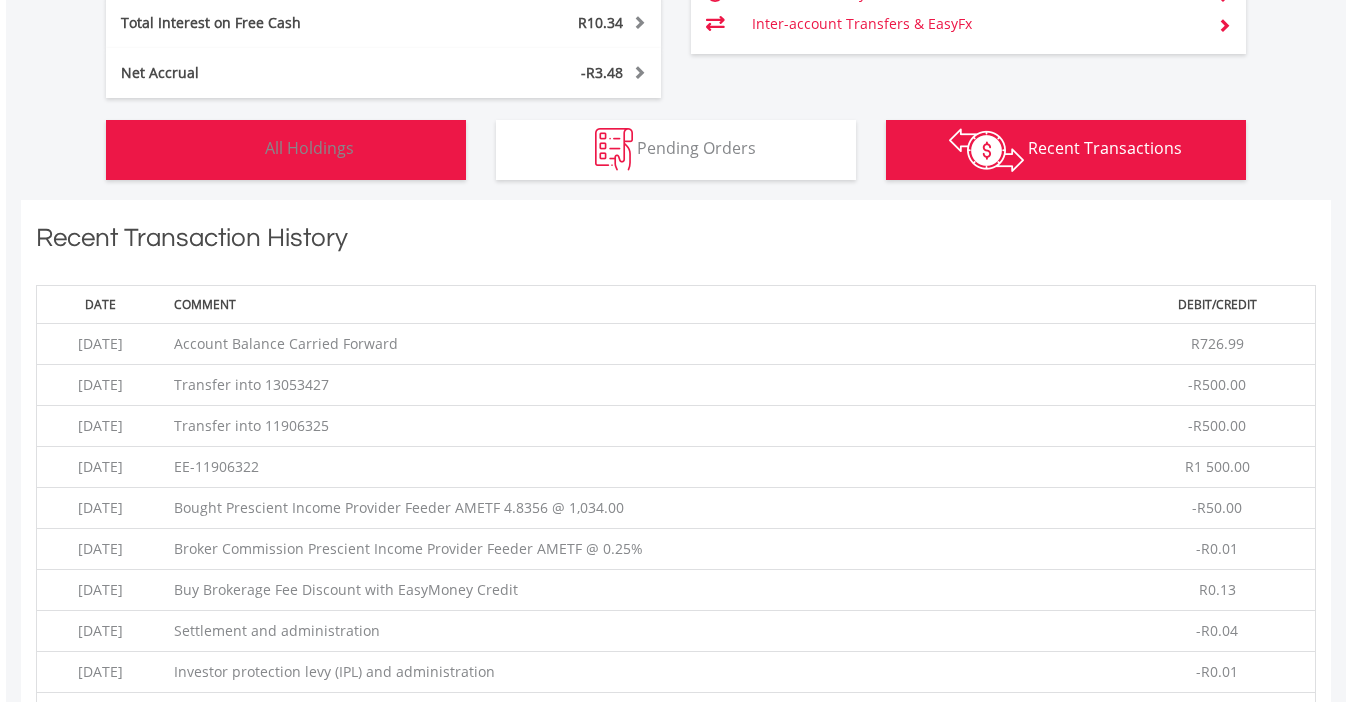 click on "Holdings
All Holdings" at bounding box center (286, 150) 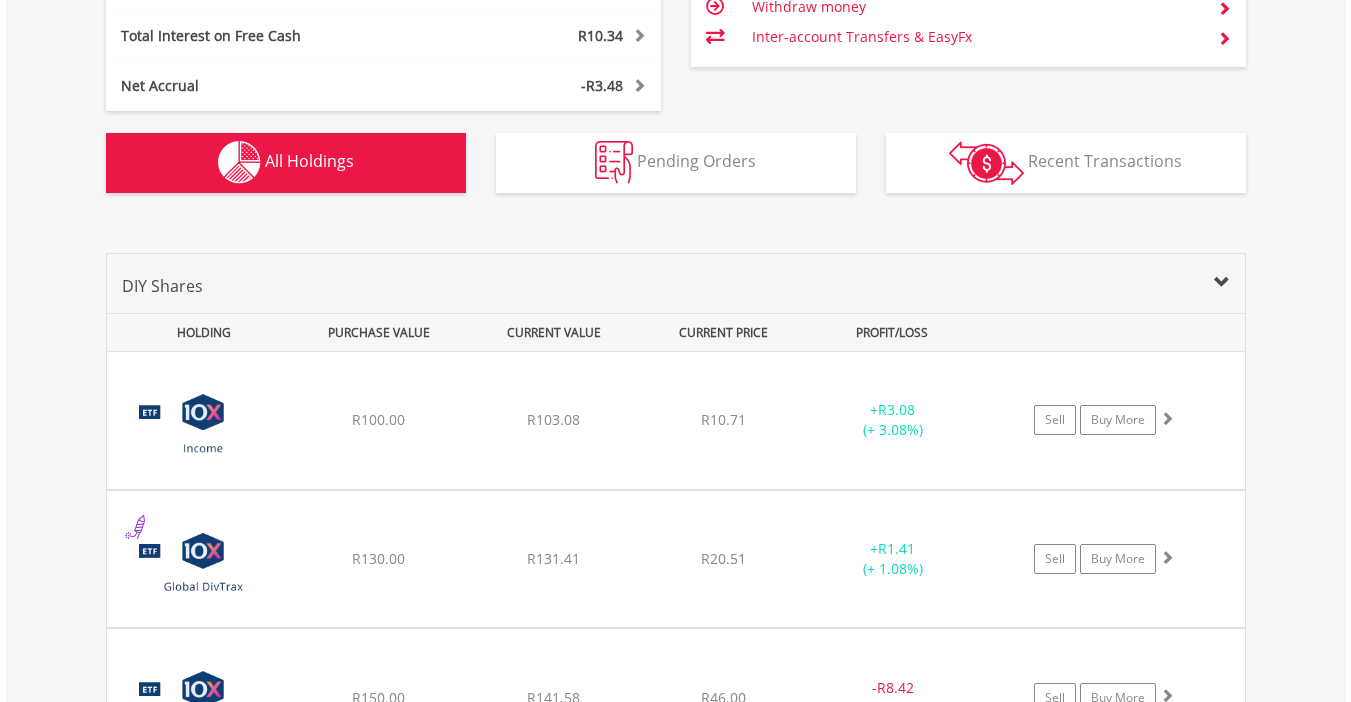 scroll, scrollTop: 1563, scrollLeft: 0, axis: vertical 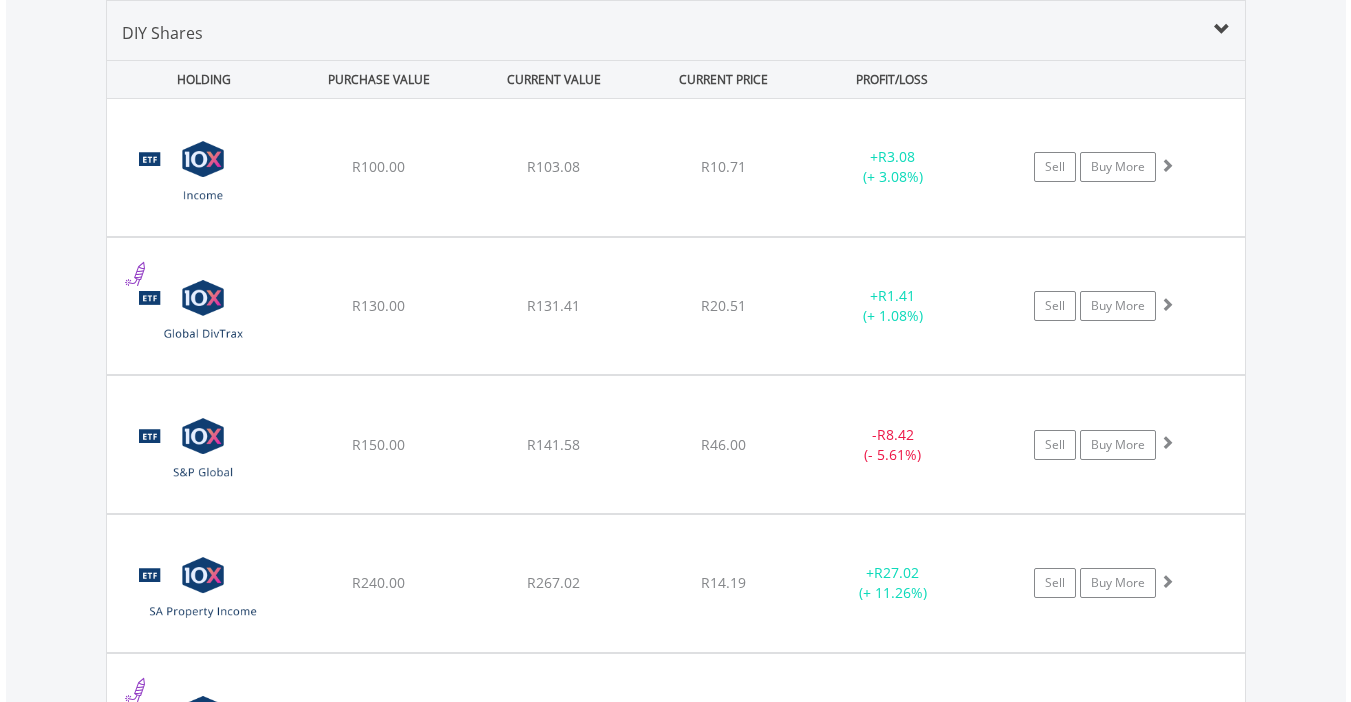 click on "Value View
Share View
DIY Shares
HOLDING
PURCHASE VALUE
CURRENT VALUE
CURRENT PRICE
PROFIT/LOSS
﻿
10X Income Actively Managed Exchange Traded Fund
R100.00
R103.08
R10.71
+  R3.08 (+ 3.08%)
Buy More" at bounding box center [676, 3879] 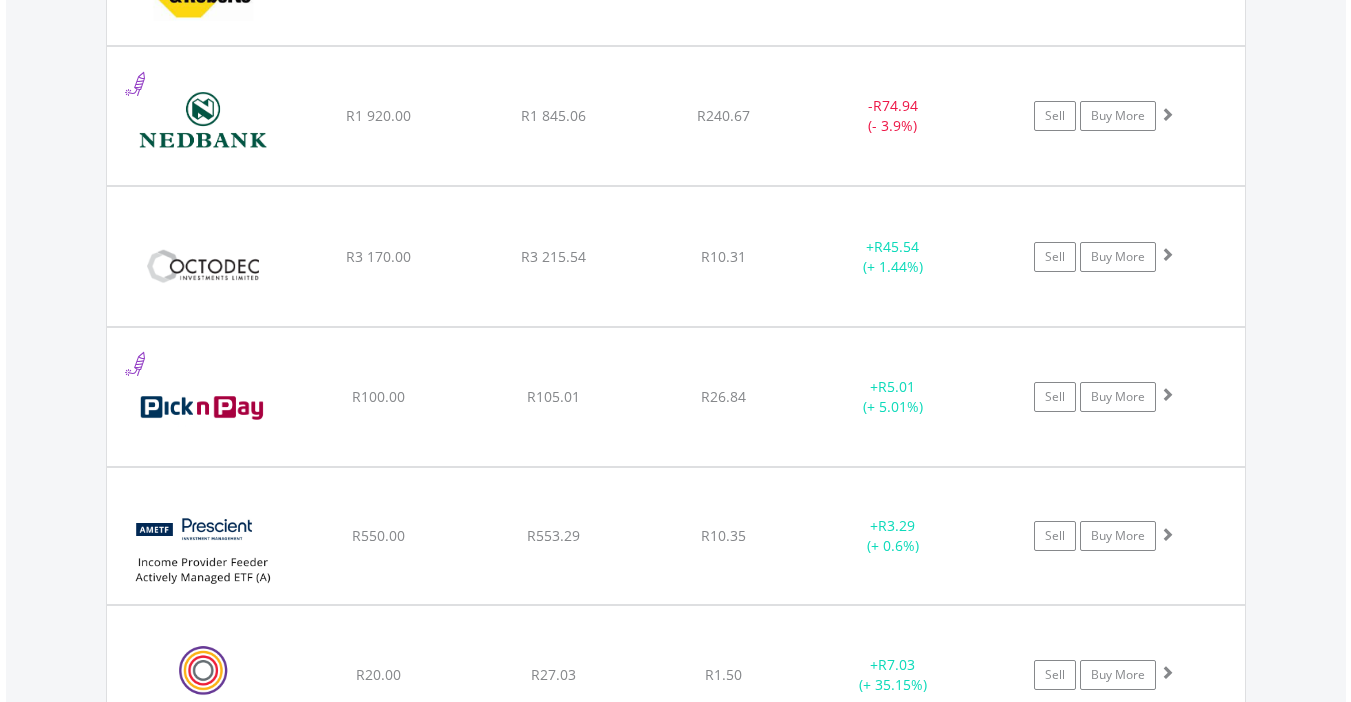 scroll, scrollTop: 5043, scrollLeft: 0, axis: vertical 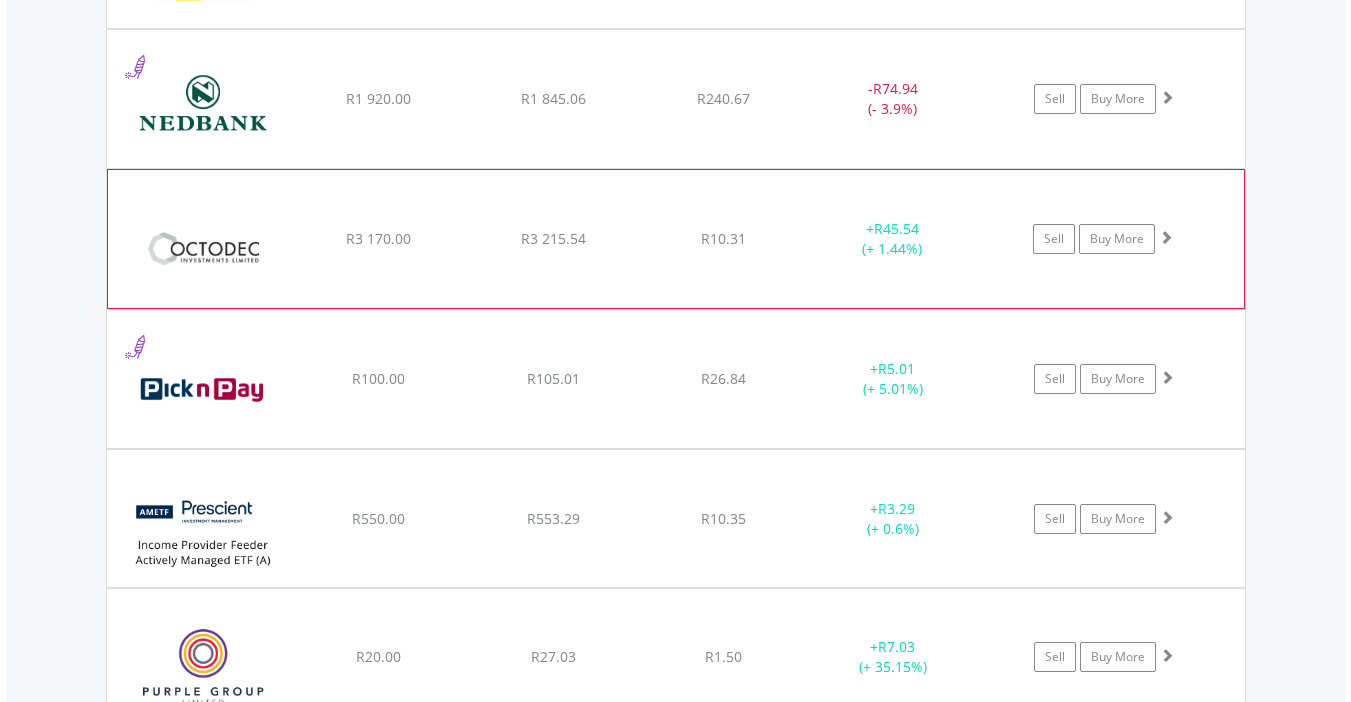 click at bounding box center (1166, 237) 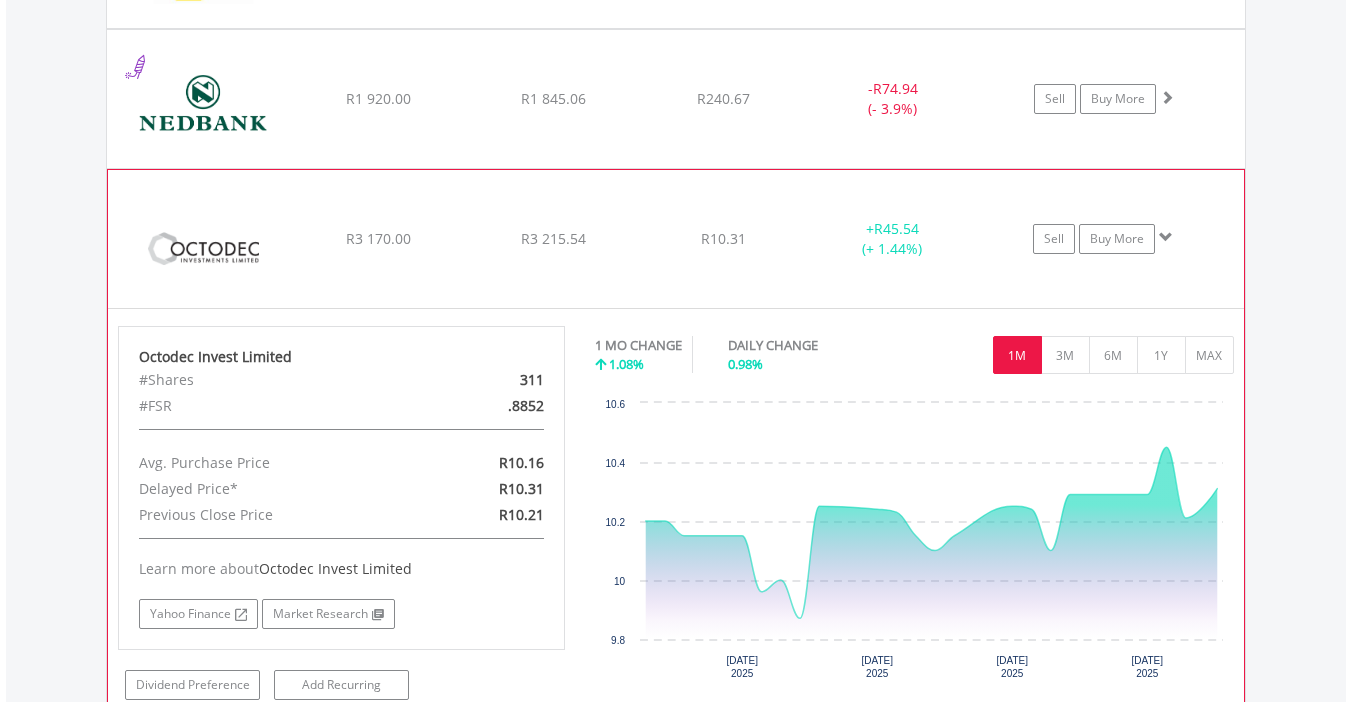 click at bounding box center [1166, 237] 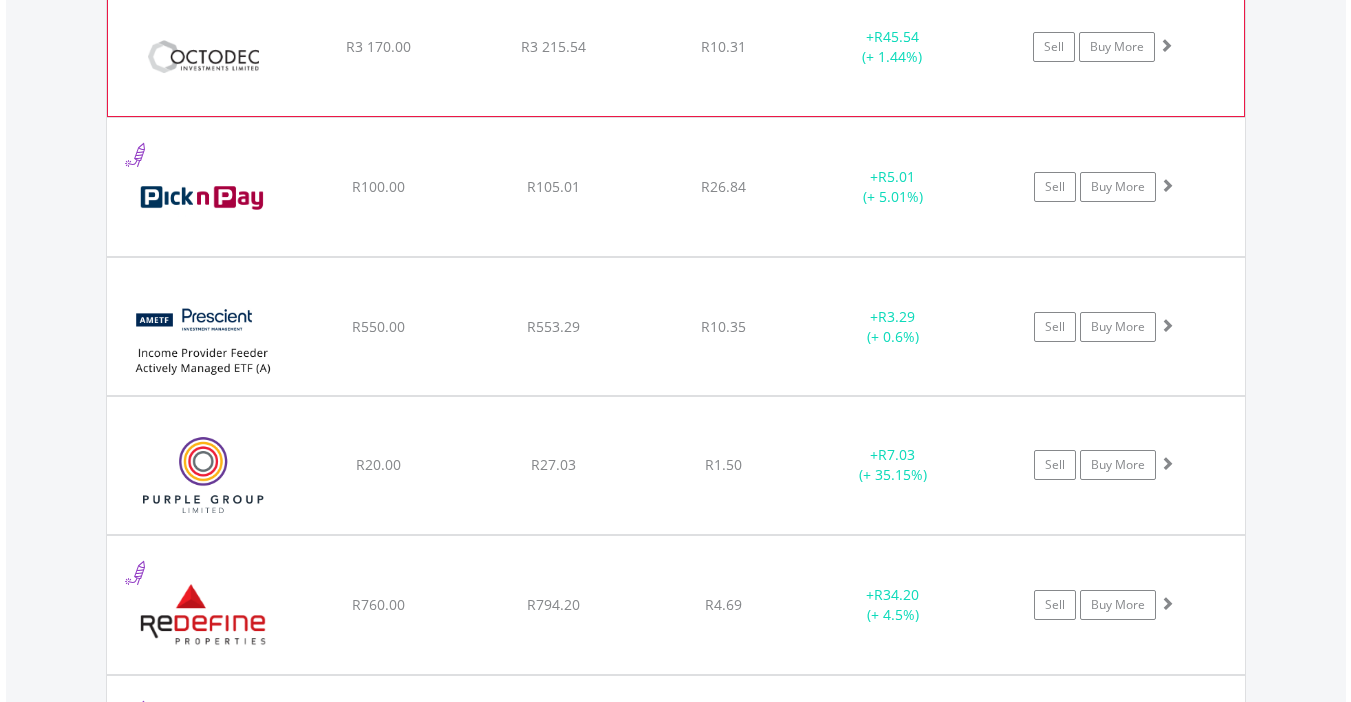 scroll, scrollTop: 5243, scrollLeft: 0, axis: vertical 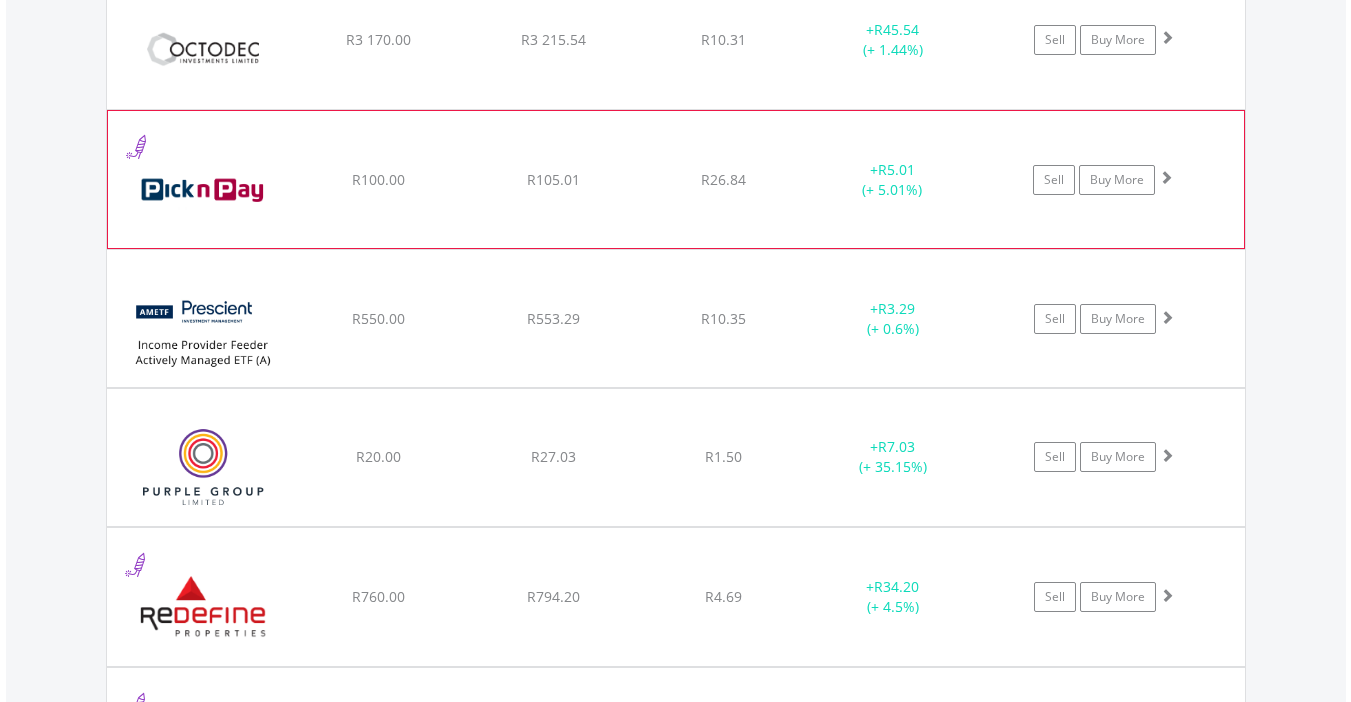 click at bounding box center (1167, -3514) 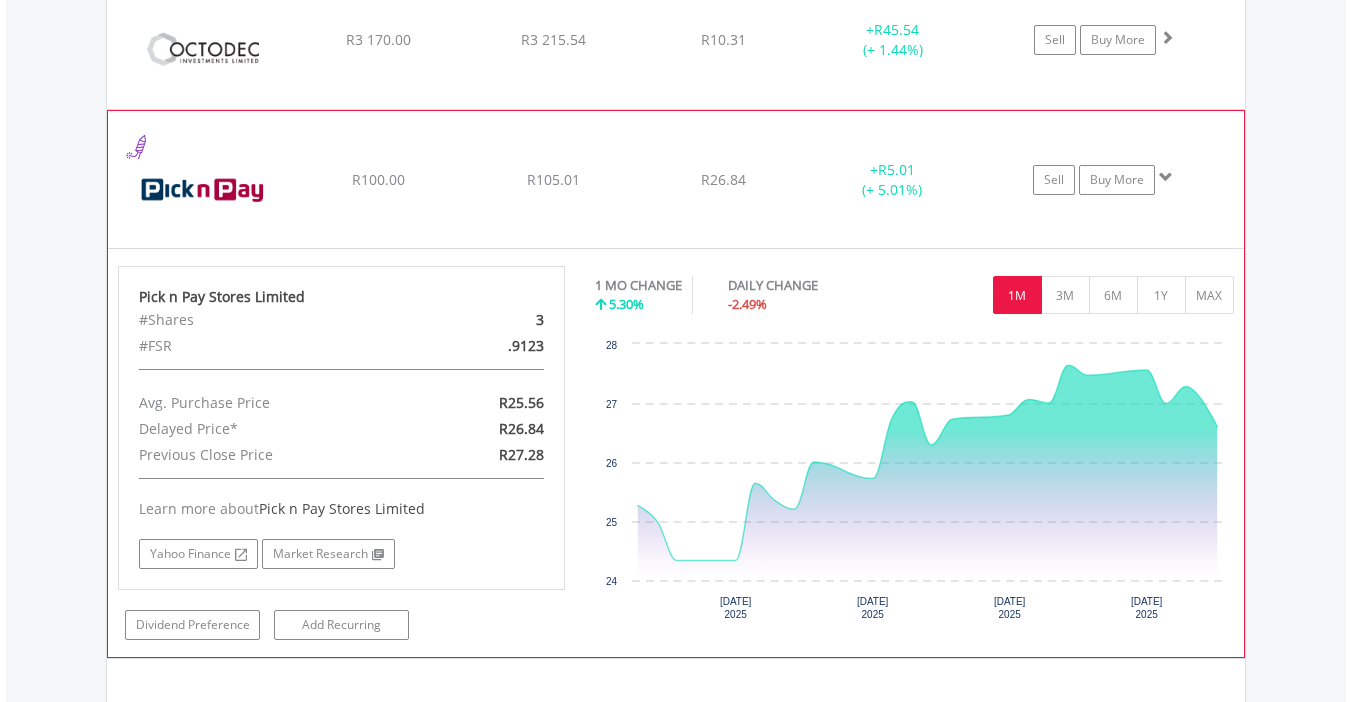 click at bounding box center (1167, -3514) 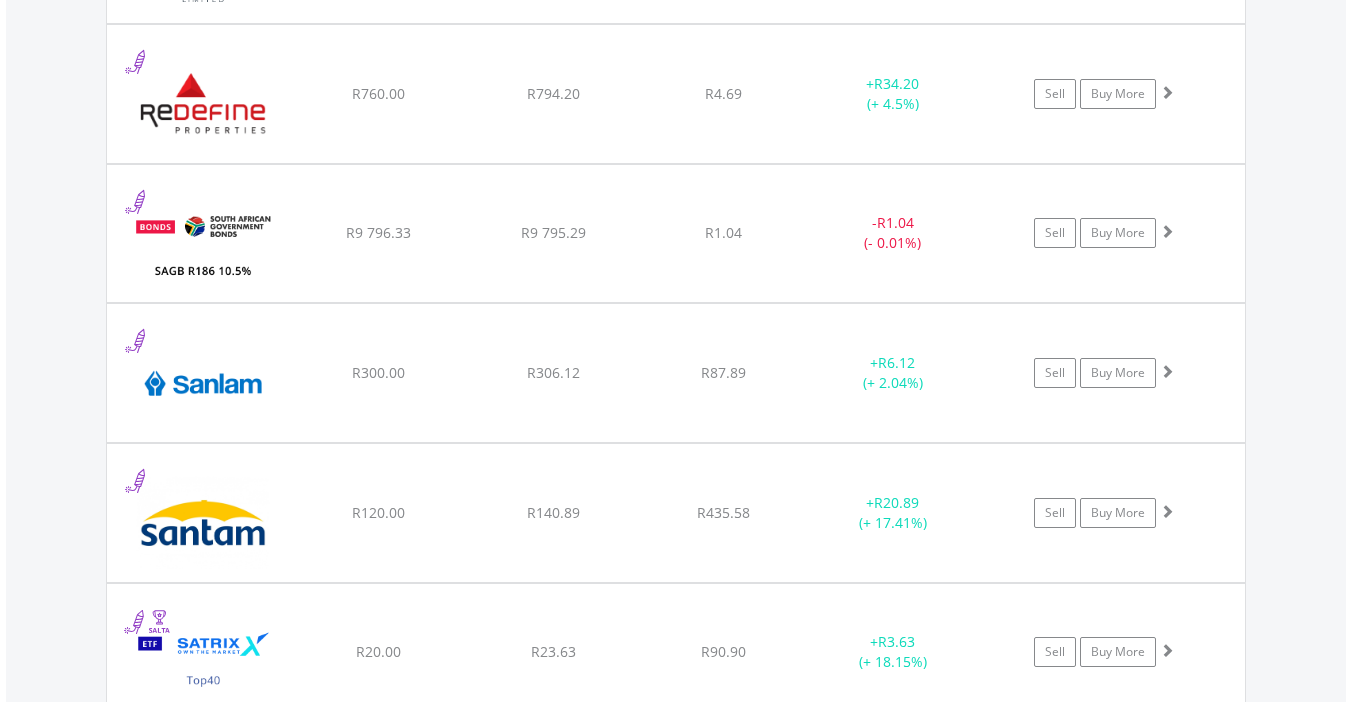 scroll, scrollTop: 5763, scrollLeft: 0, axis: vertical 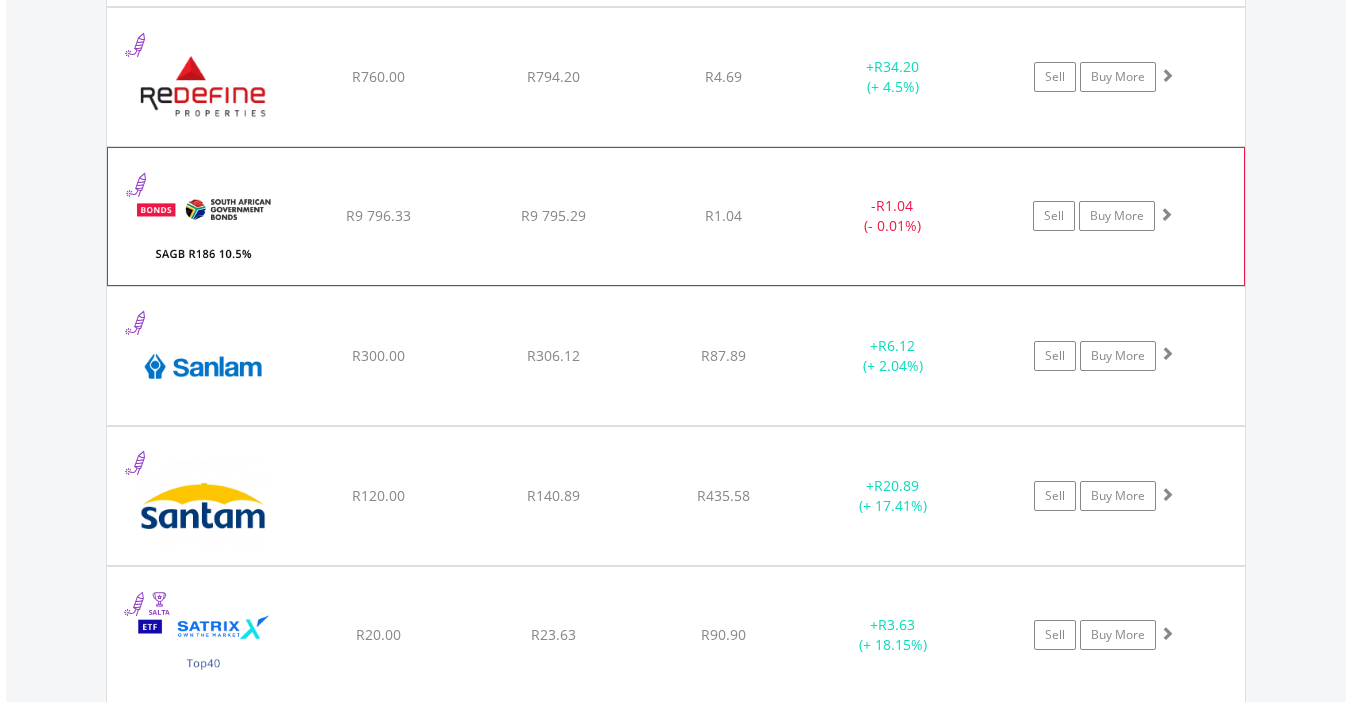 click at bounding box center (1166, 214) 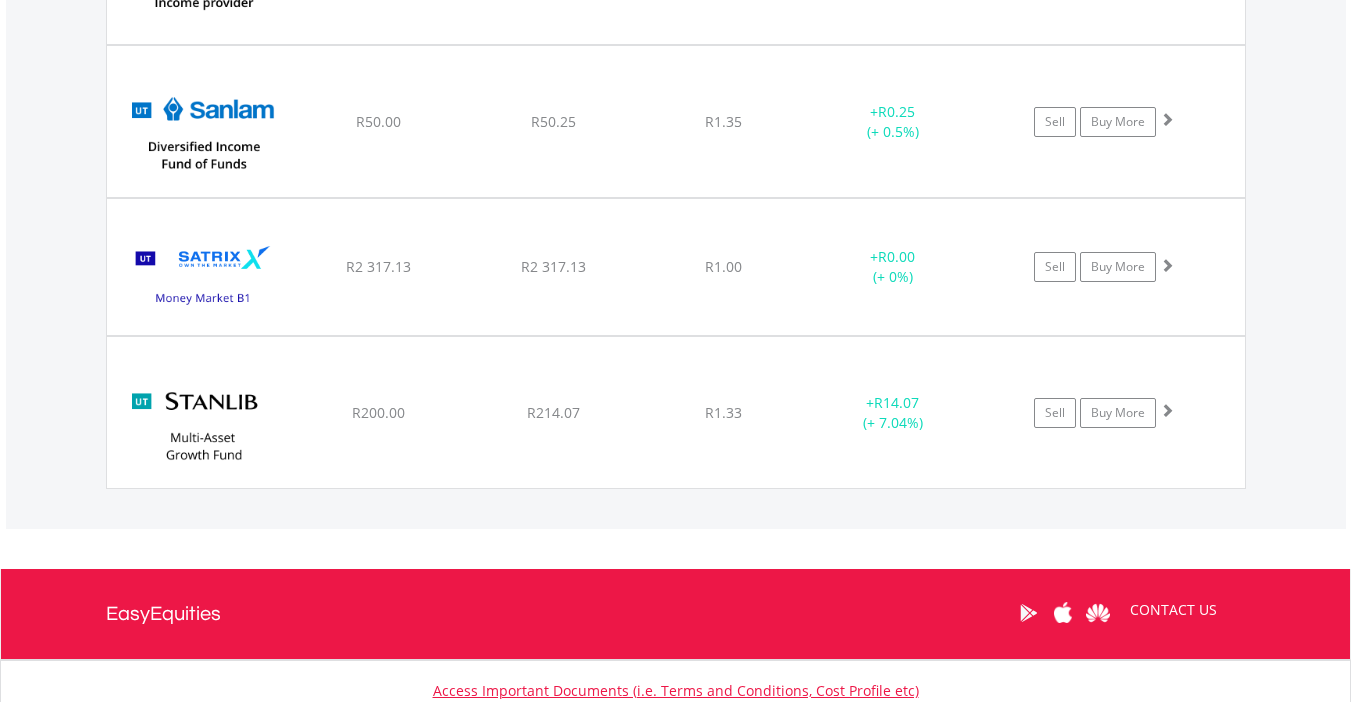scroll, scrollTop: 9243, scrollLeft: 0, axis: vertical 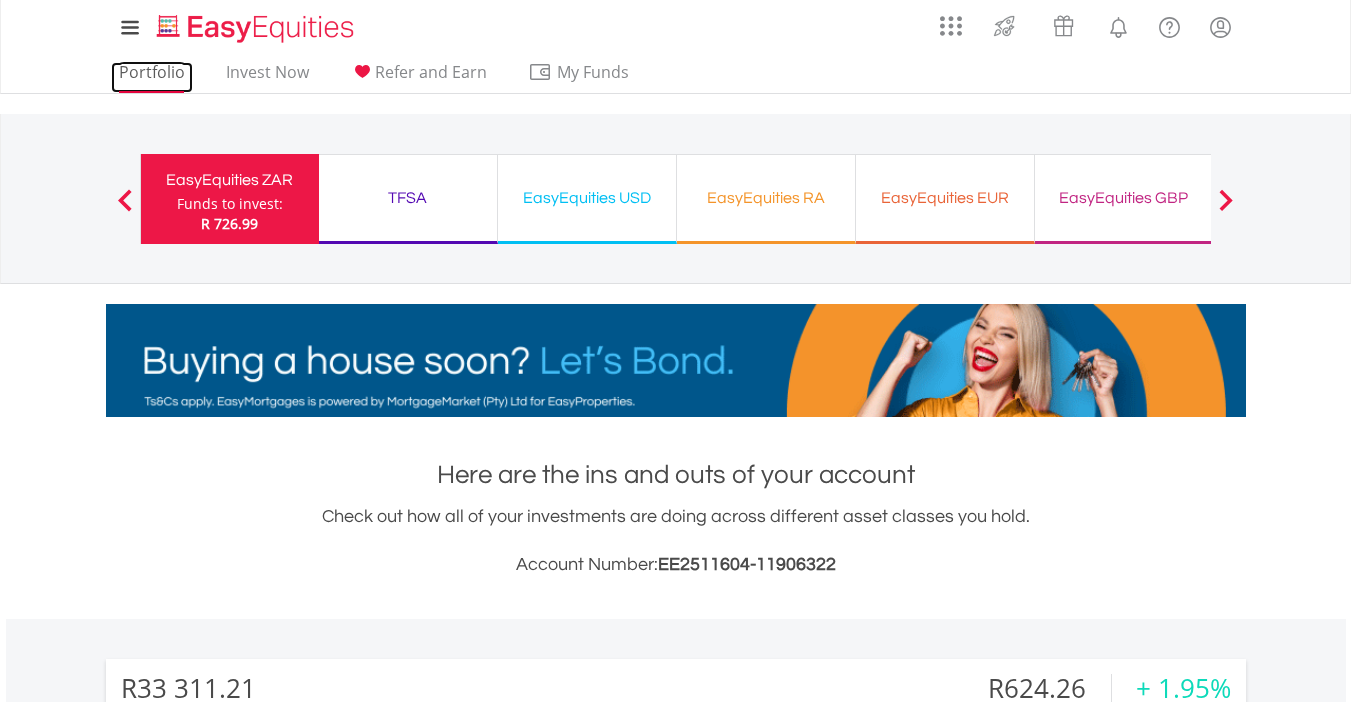 click on "Portfolio" at bounding box center (152, 77) 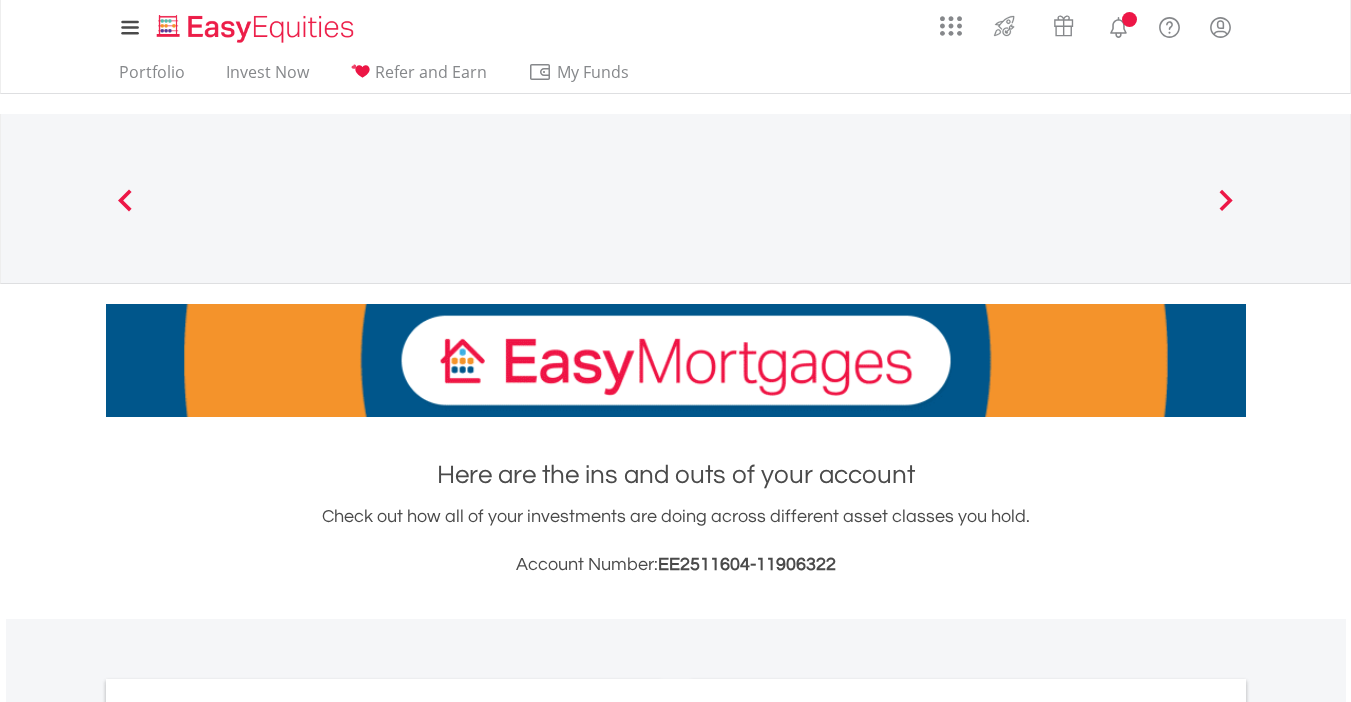 scroll, scrollTop: 0, scrollLeft: 0, axis: both 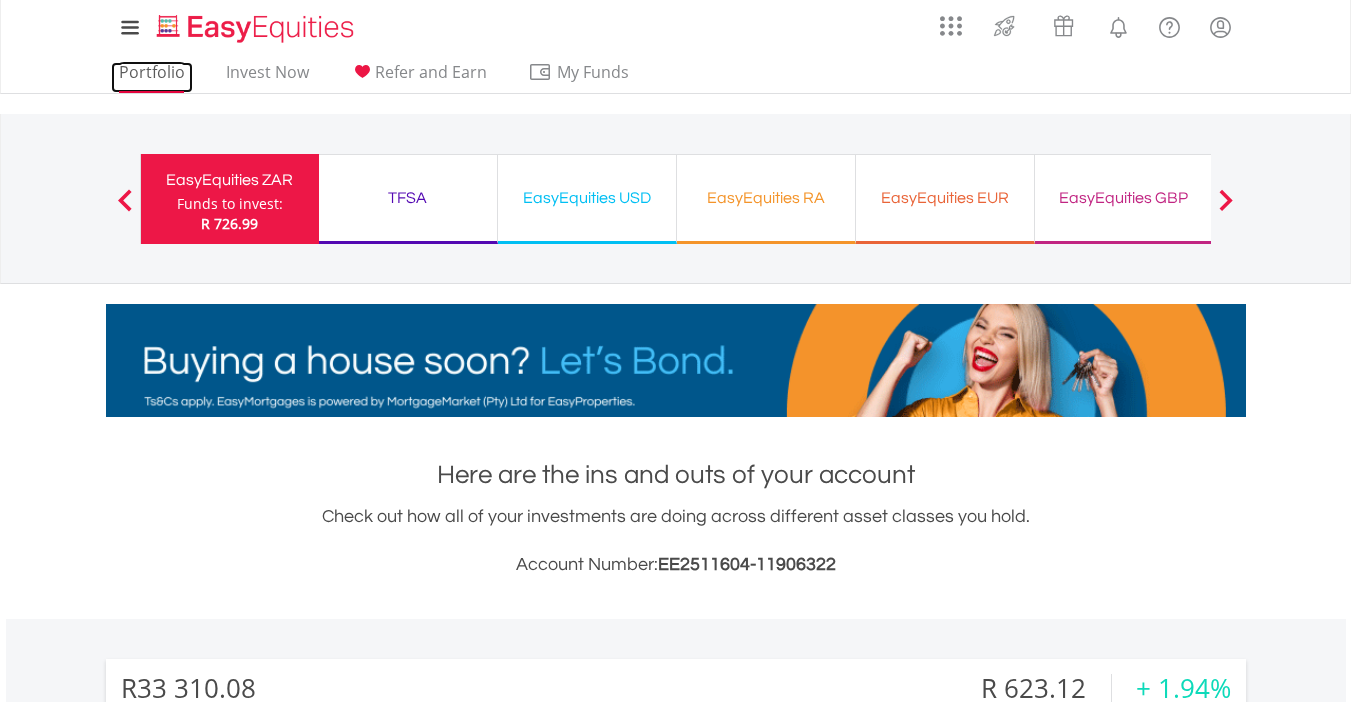 click on "Portfolio" at bounding box center [152, 77] 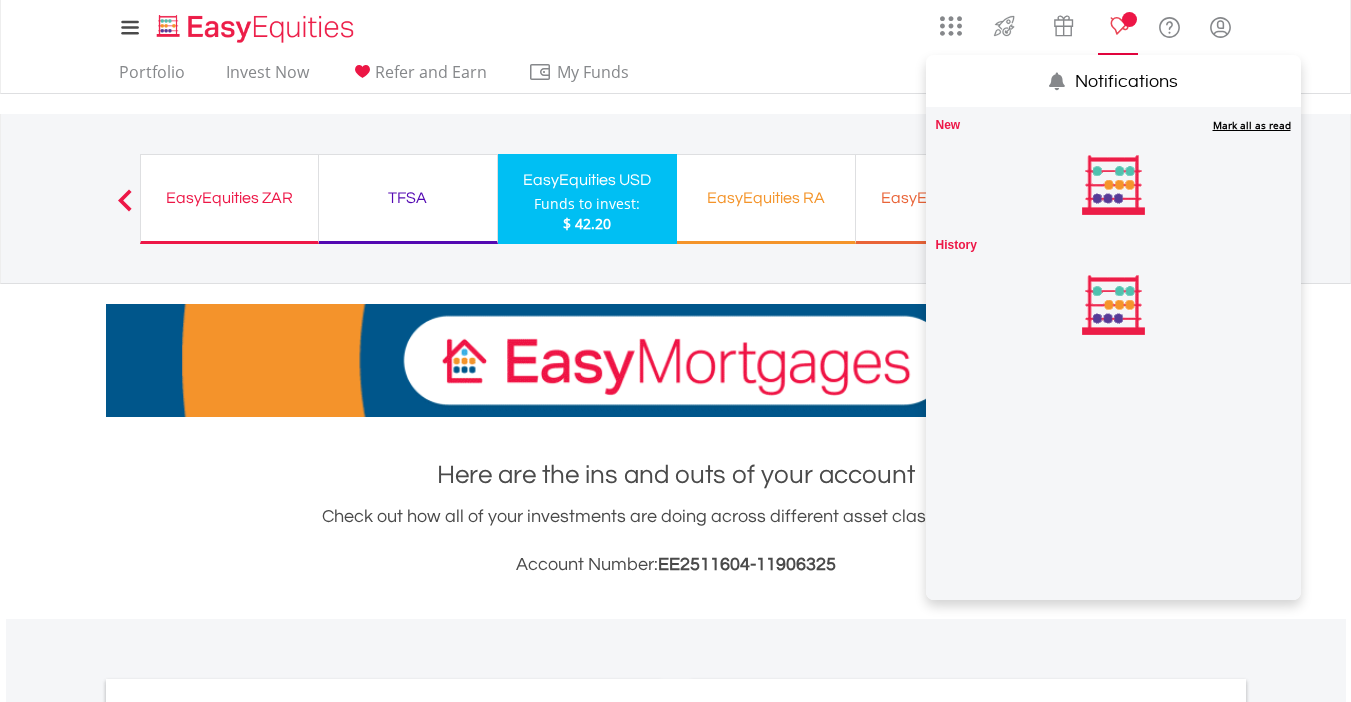 scroll, scrollTop: 0, scrollLeft: 0, axis: both 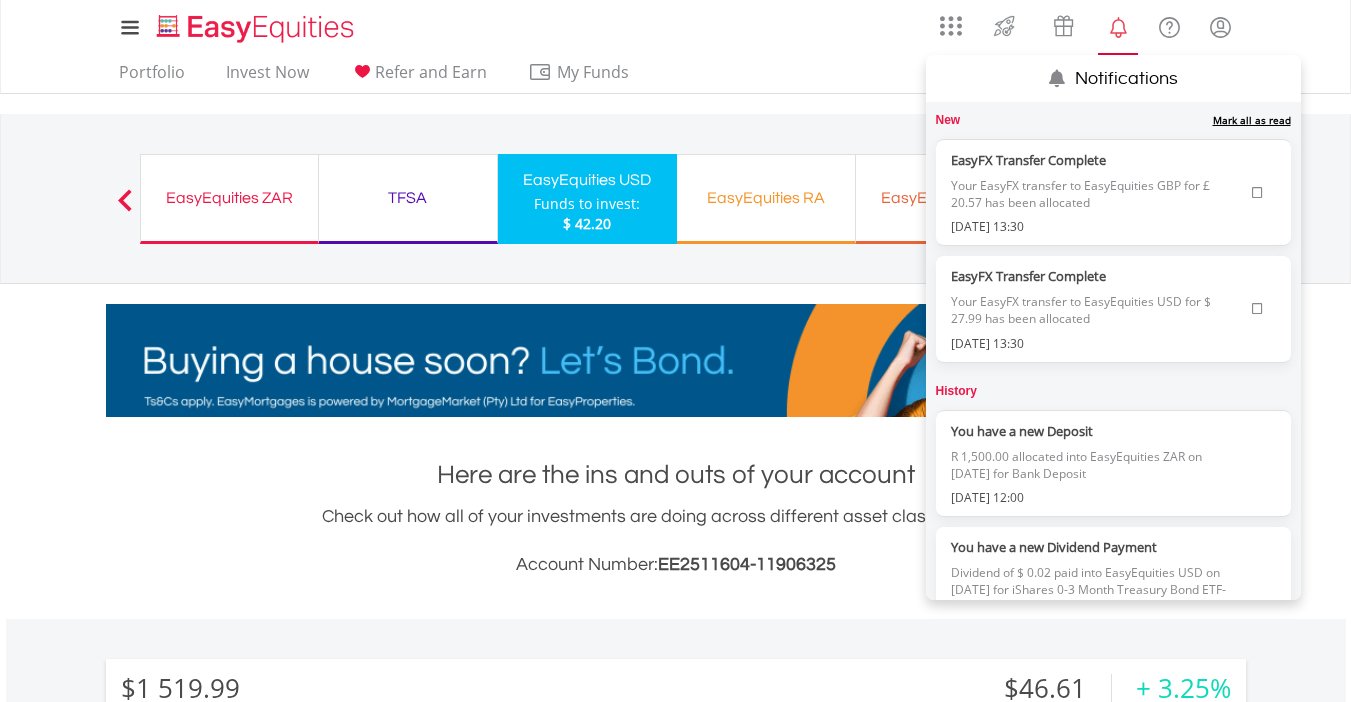 click on "Mark all as read" at bounding box center (1252, 120) 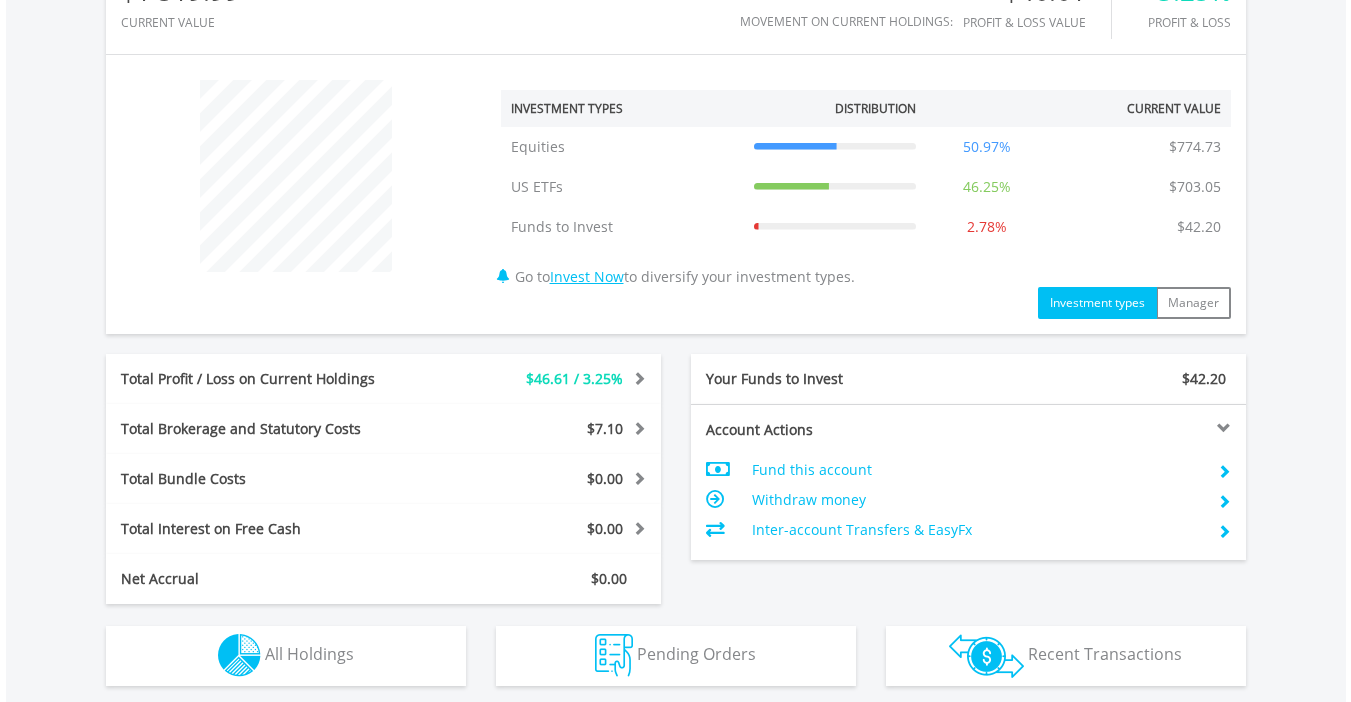 scroll, scrollTop: 723, scrollLeft: 0, axis: vertical 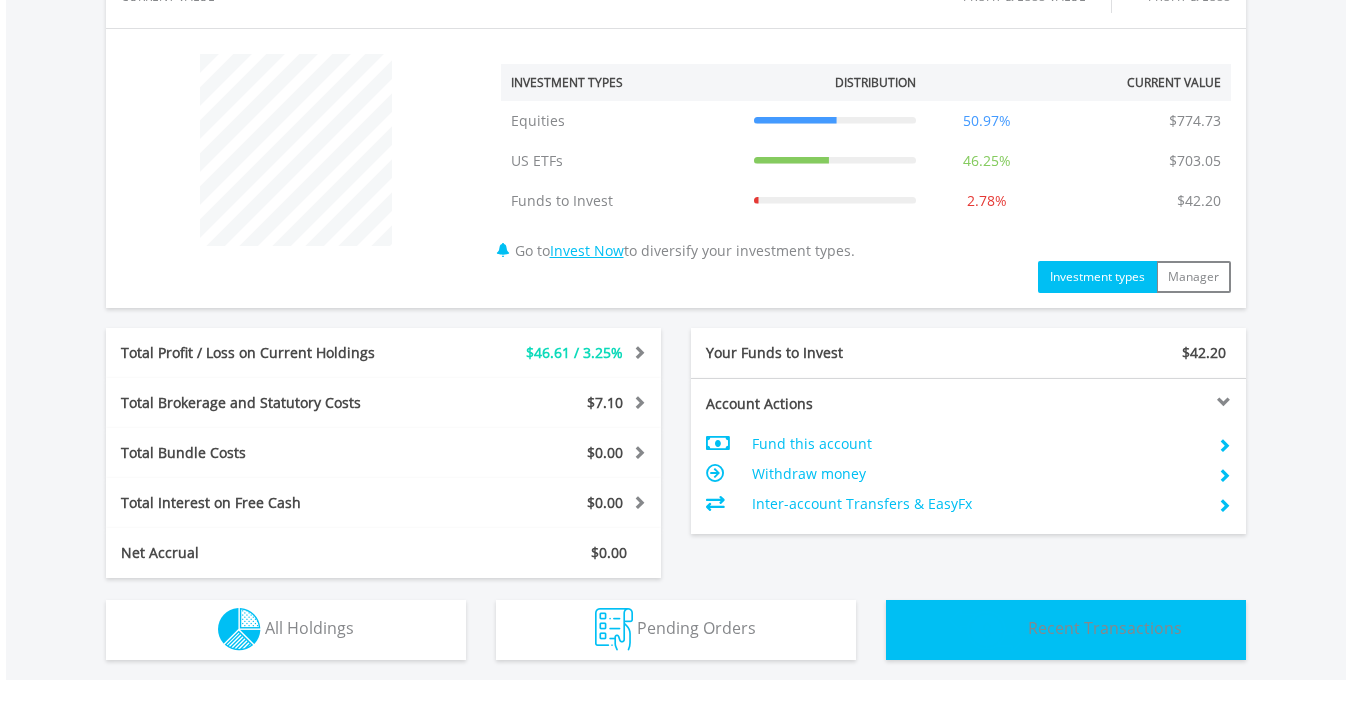 click on "Transactions
Recent Transactions" at bounding box center [1066, 630] 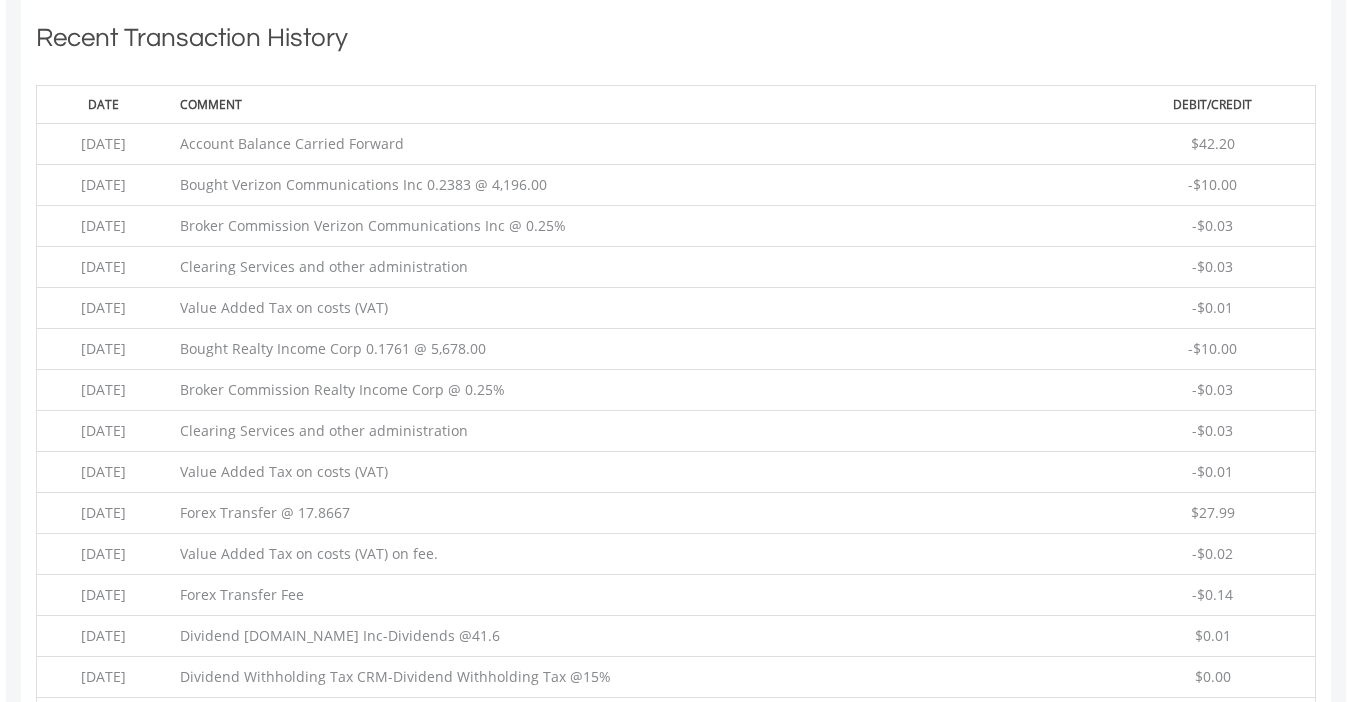 type 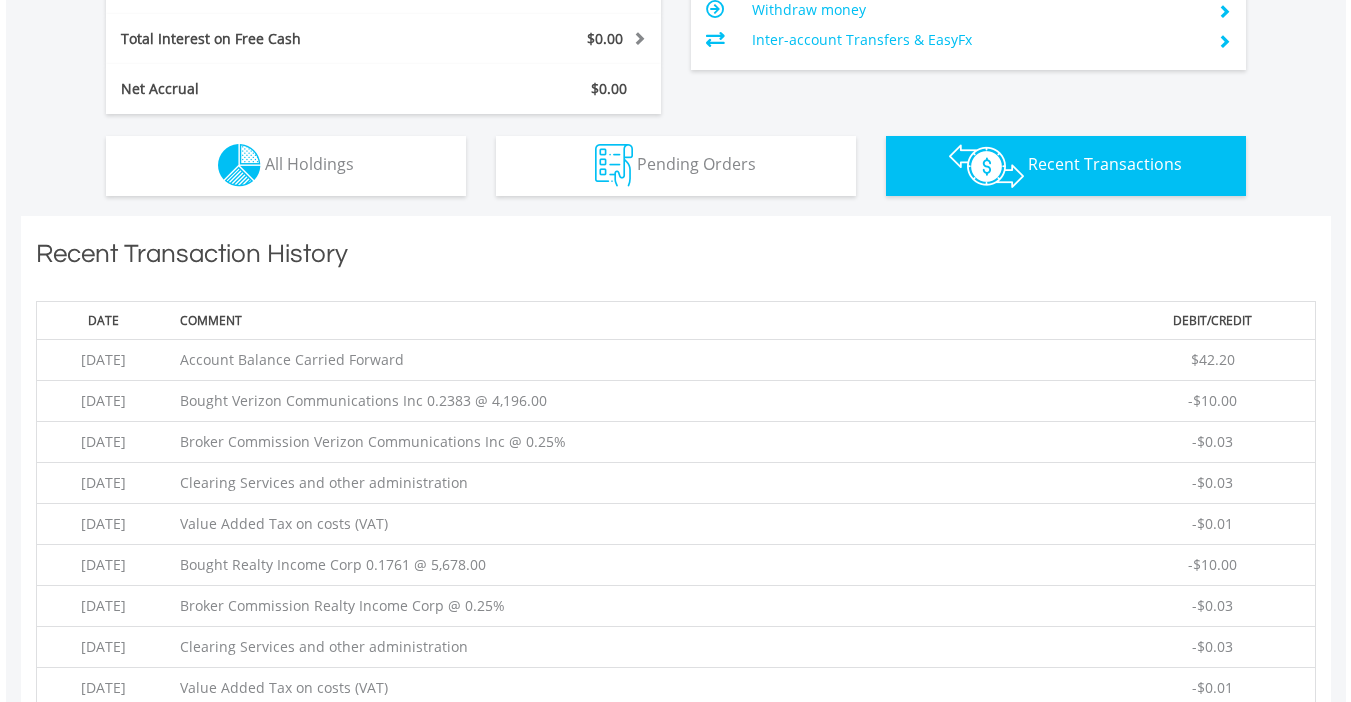 scroll, scrollTop: 1083, scrollLeft: 0, axis: vertical 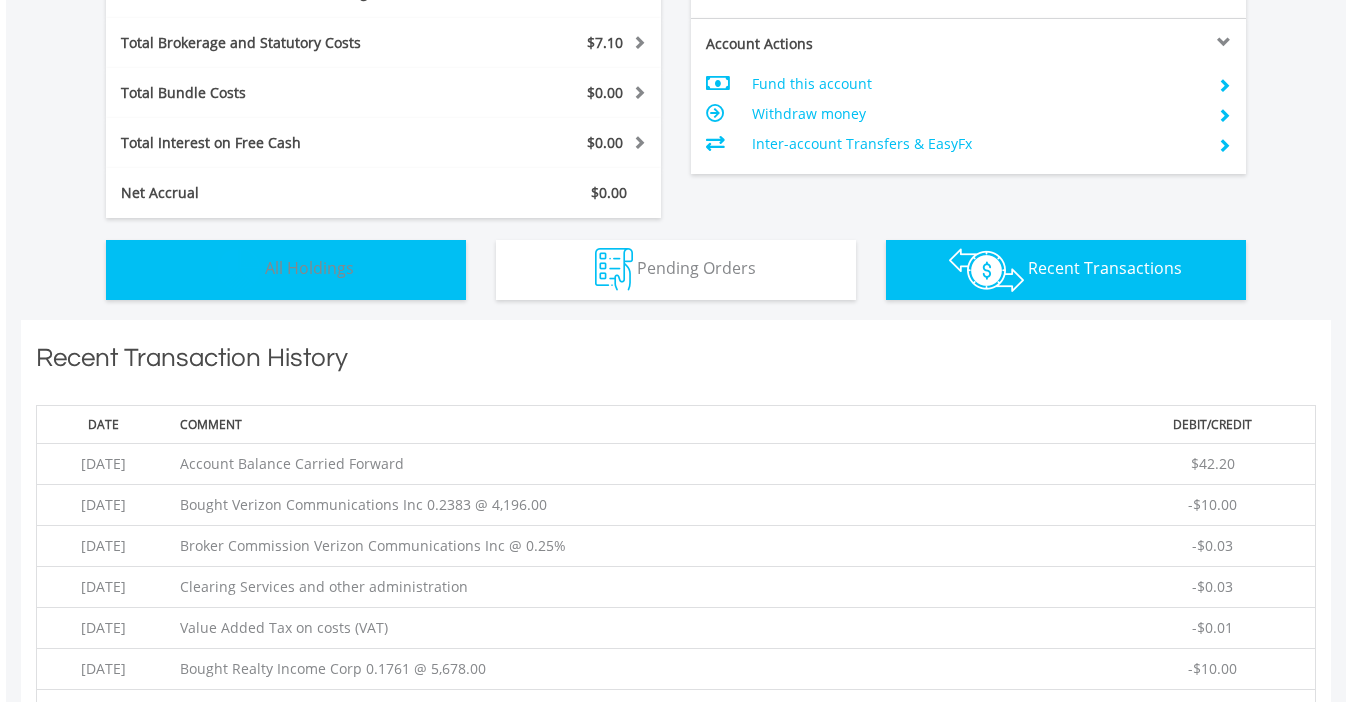 click on "Holdings
All Holdings" at bounding box center (286, 270) 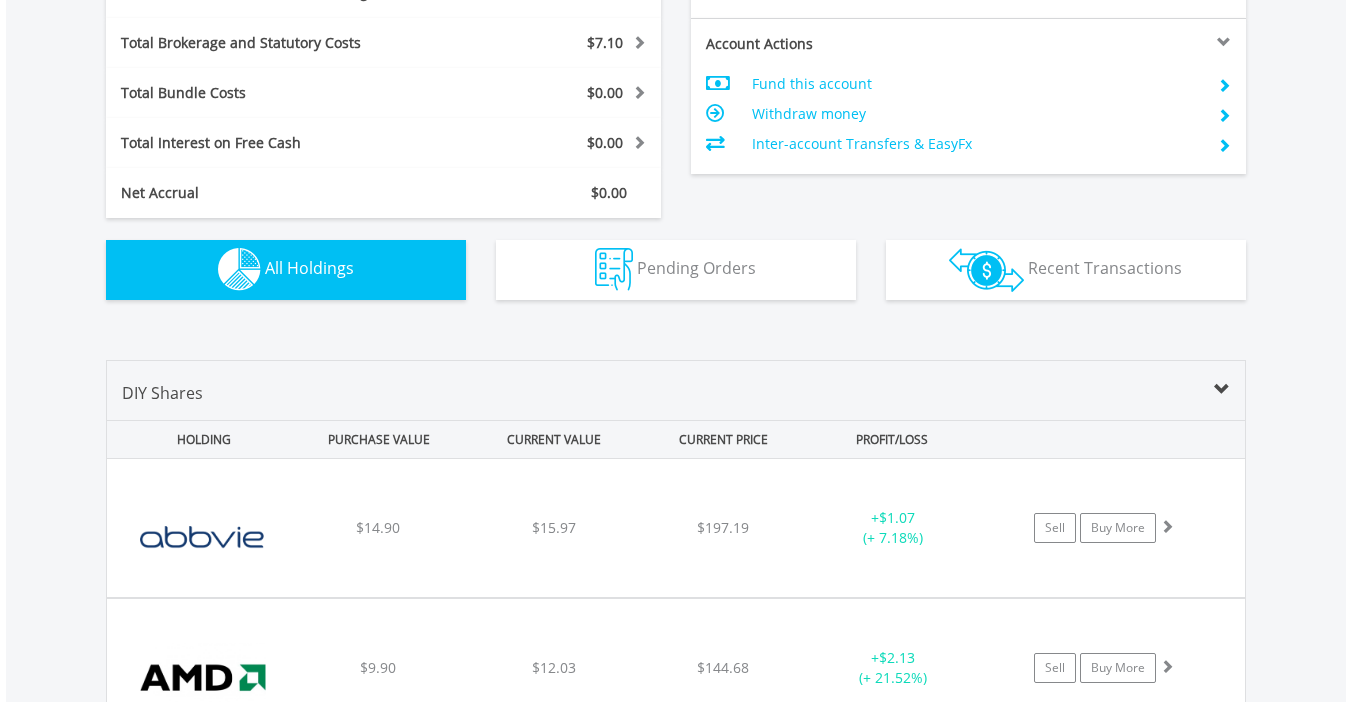 scroll, scrollTop: 1443, scrollLeft: 0, axis: vertical 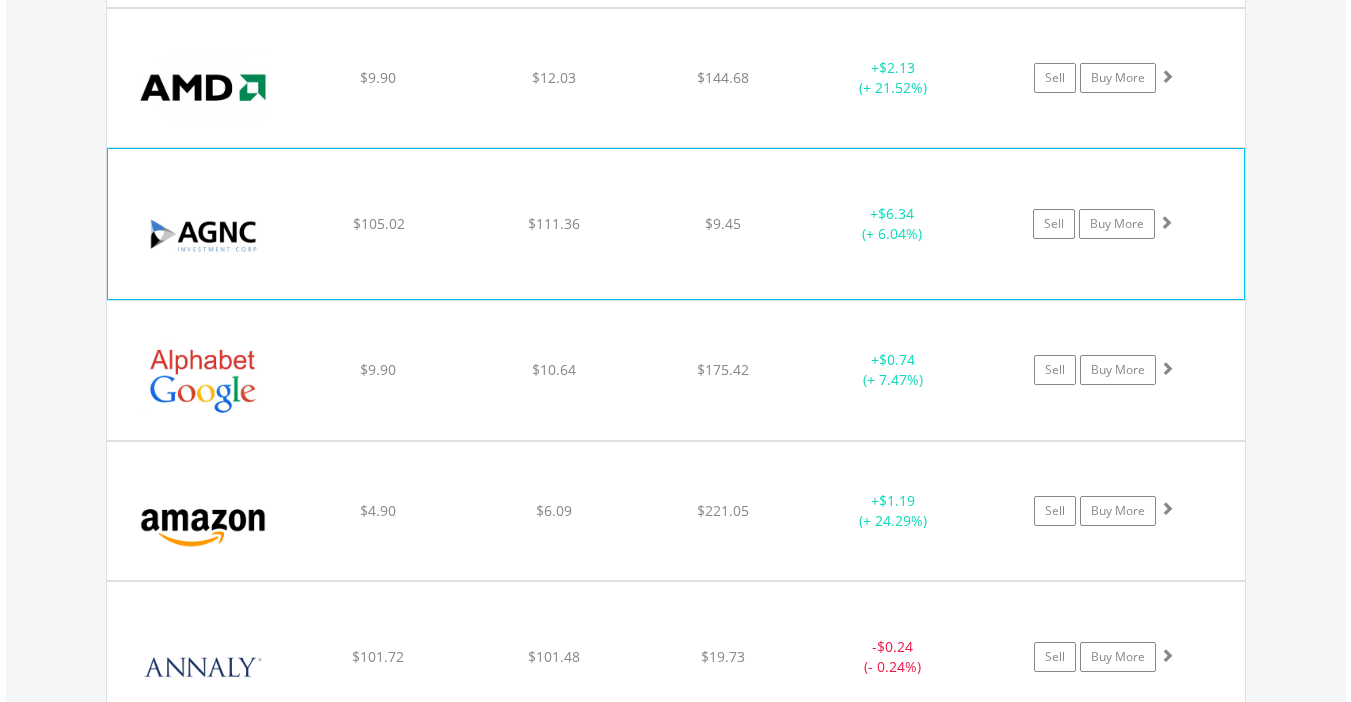 click at bounding box center [1166, 222] 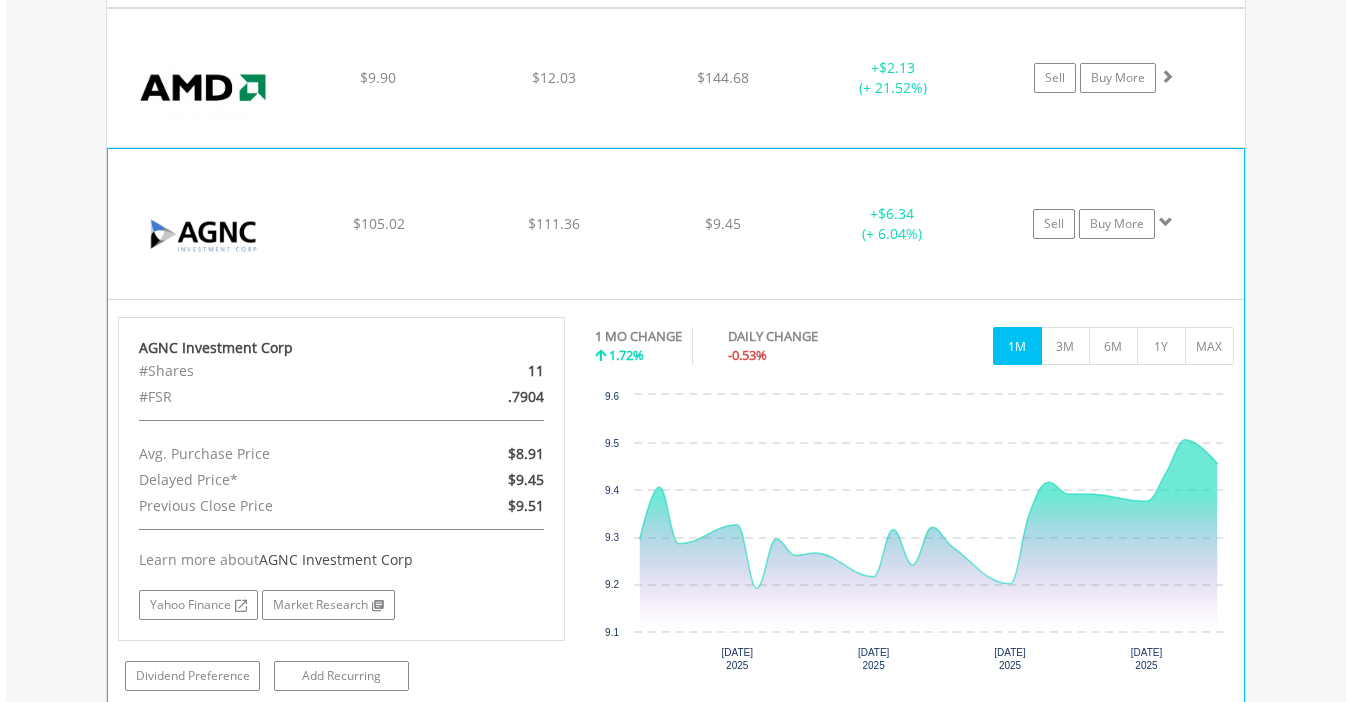 click at bounding box center [1166, 222] 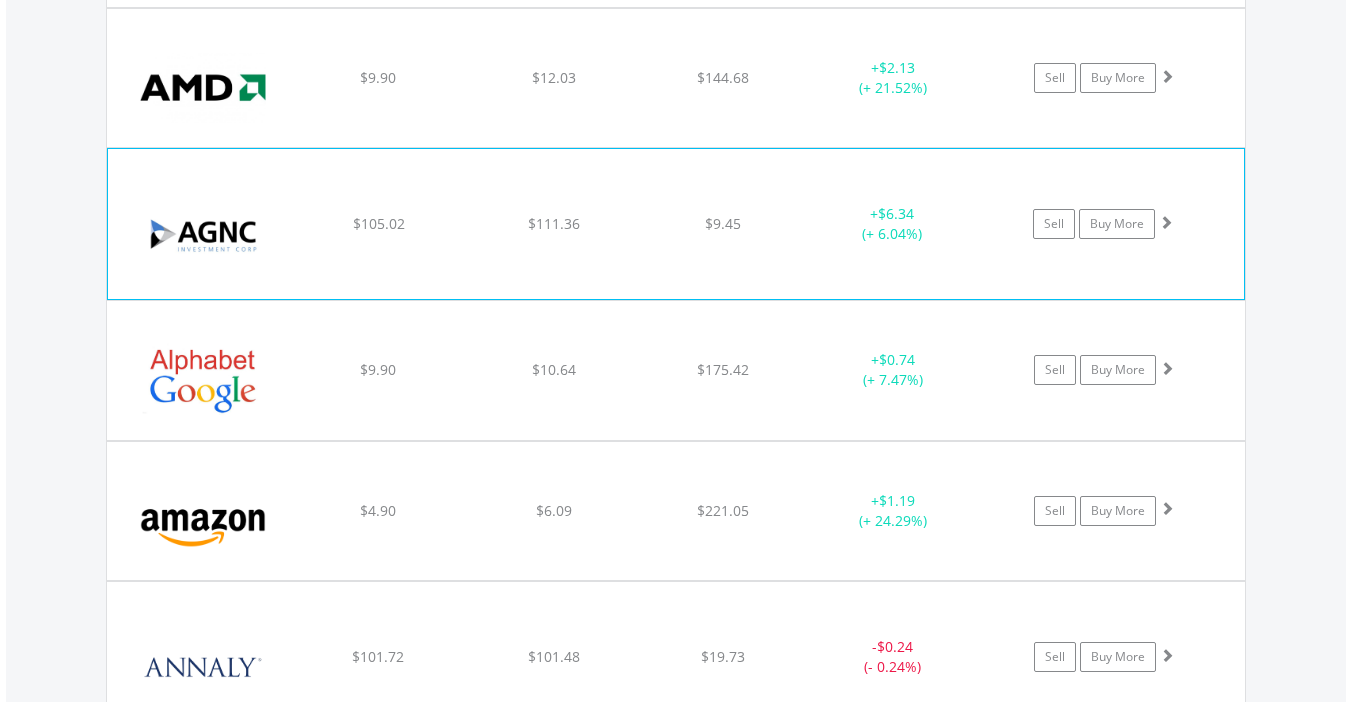click at bounding box center [1166, 222] 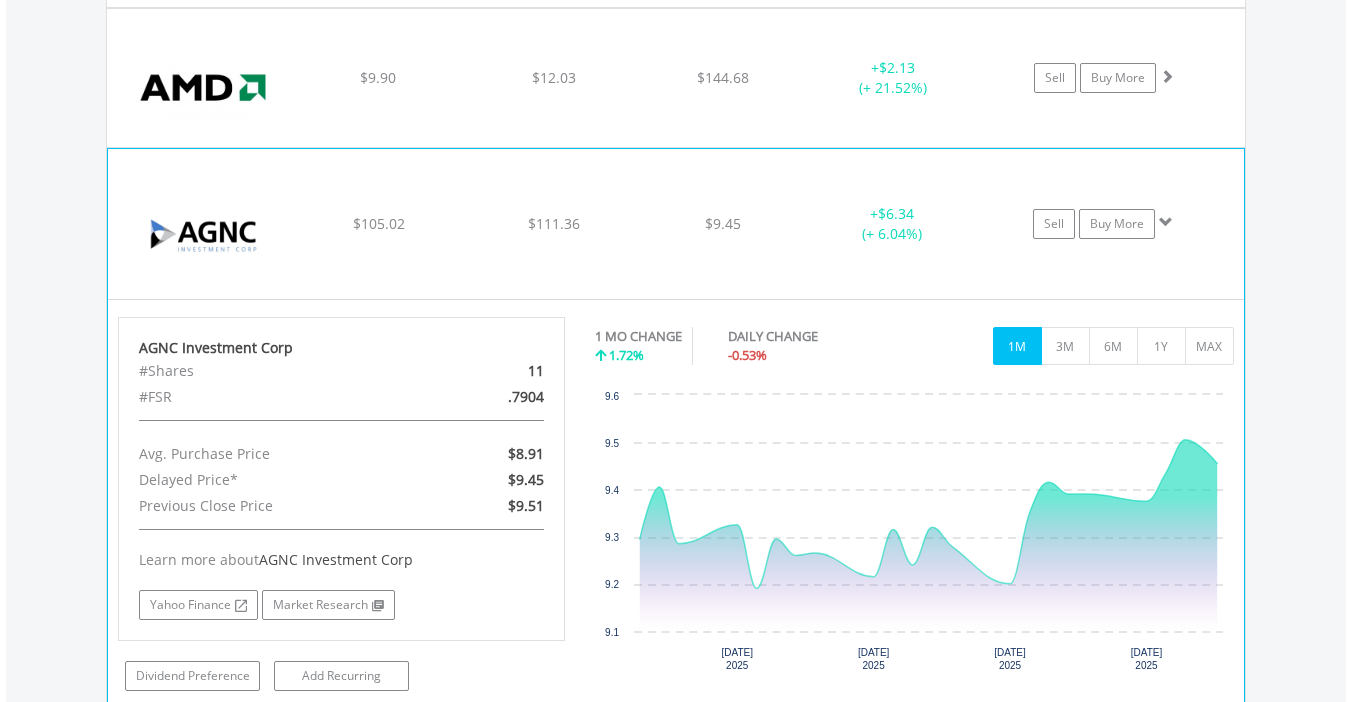 click at bounding box center [1166, 222] 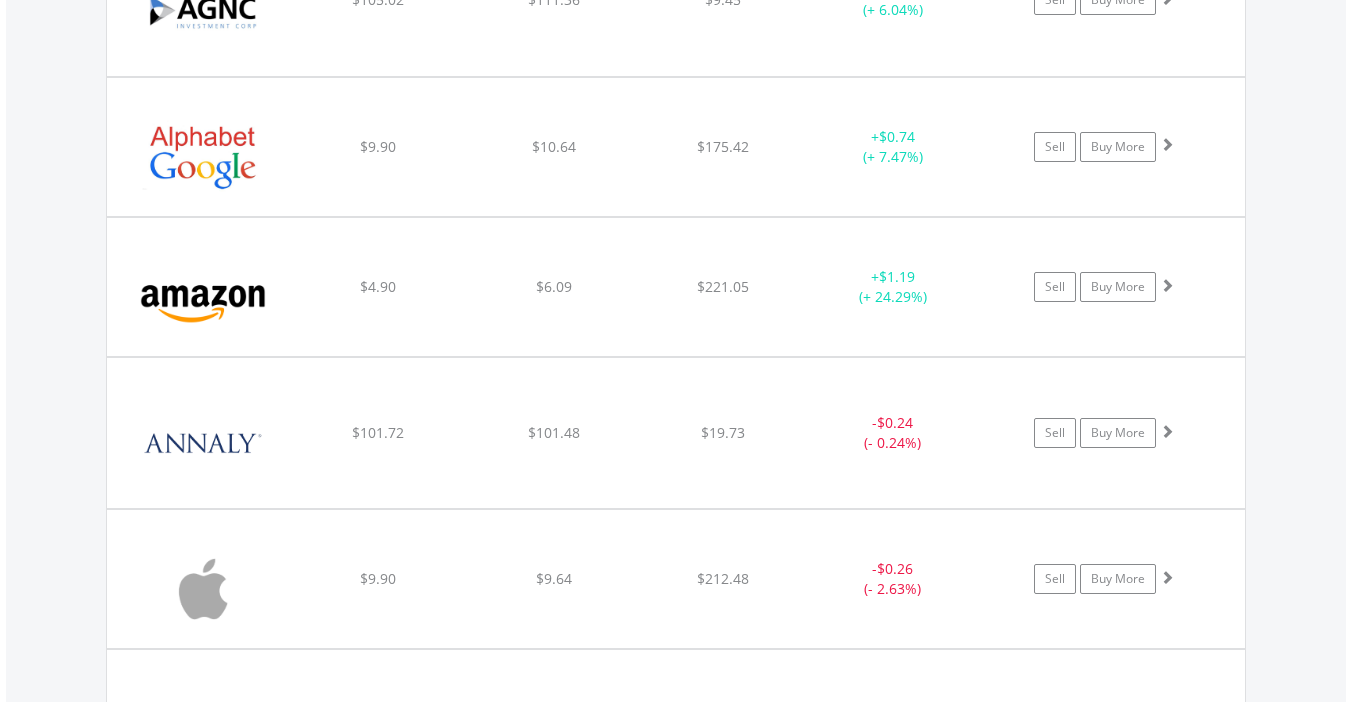 scroll, scrollTop: 1913, scrollLeft: 0, axis: vertical 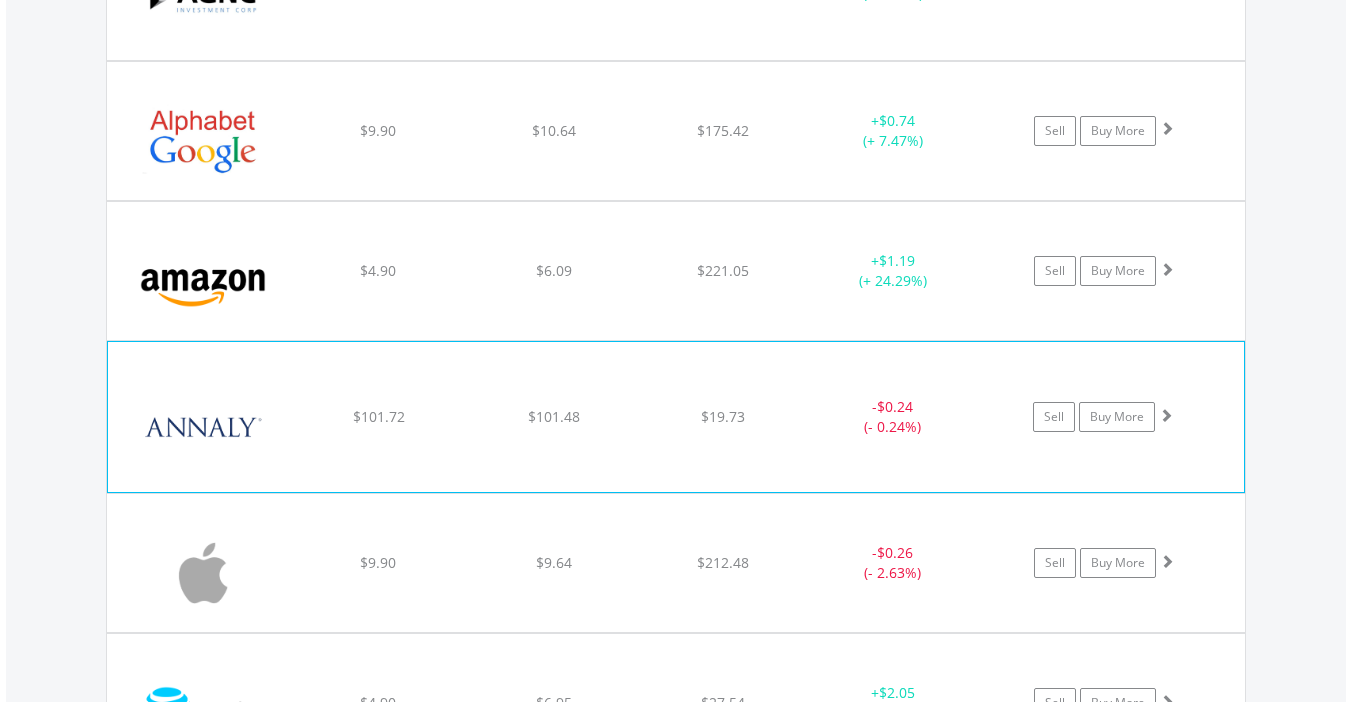 click at bounding box center [1166, 415] 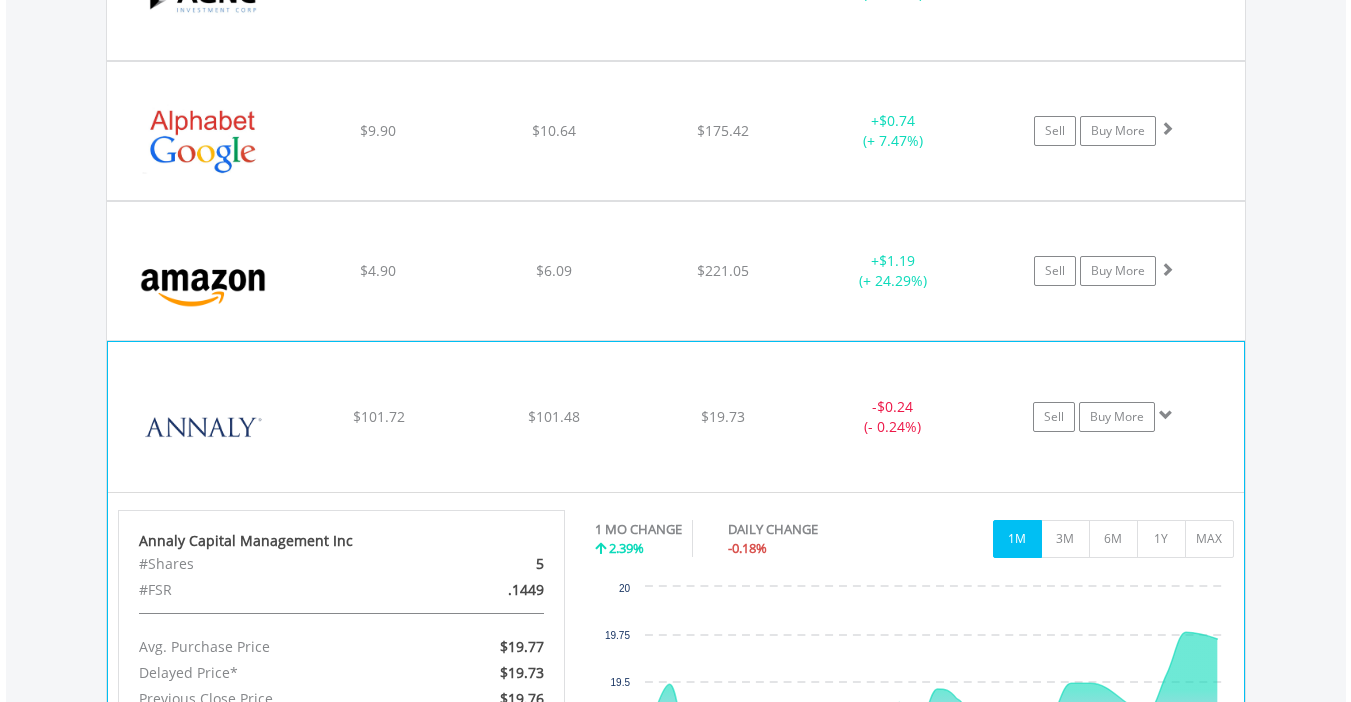 click at bounding box center [1166, 415] 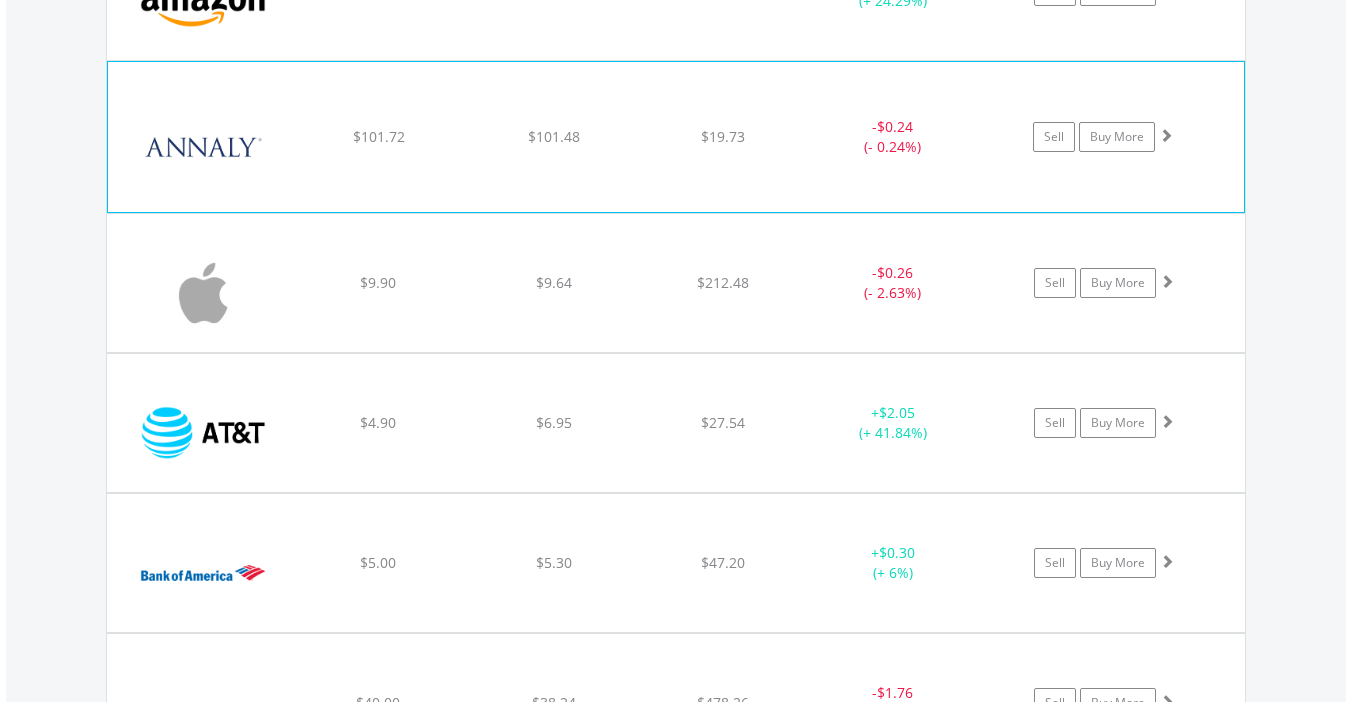 scroll, scrollTop: 2233, scrollLeft: 0, axis: vertical 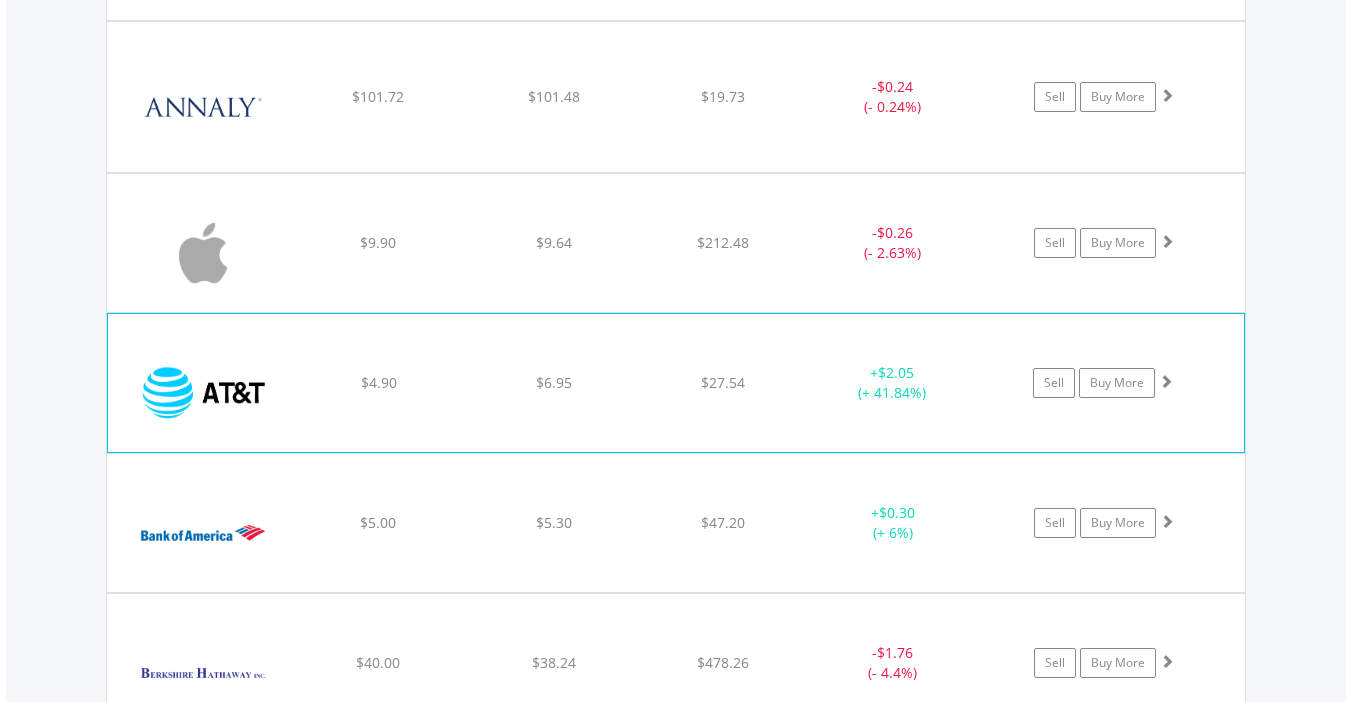 click at bounding box center [1166, 381] 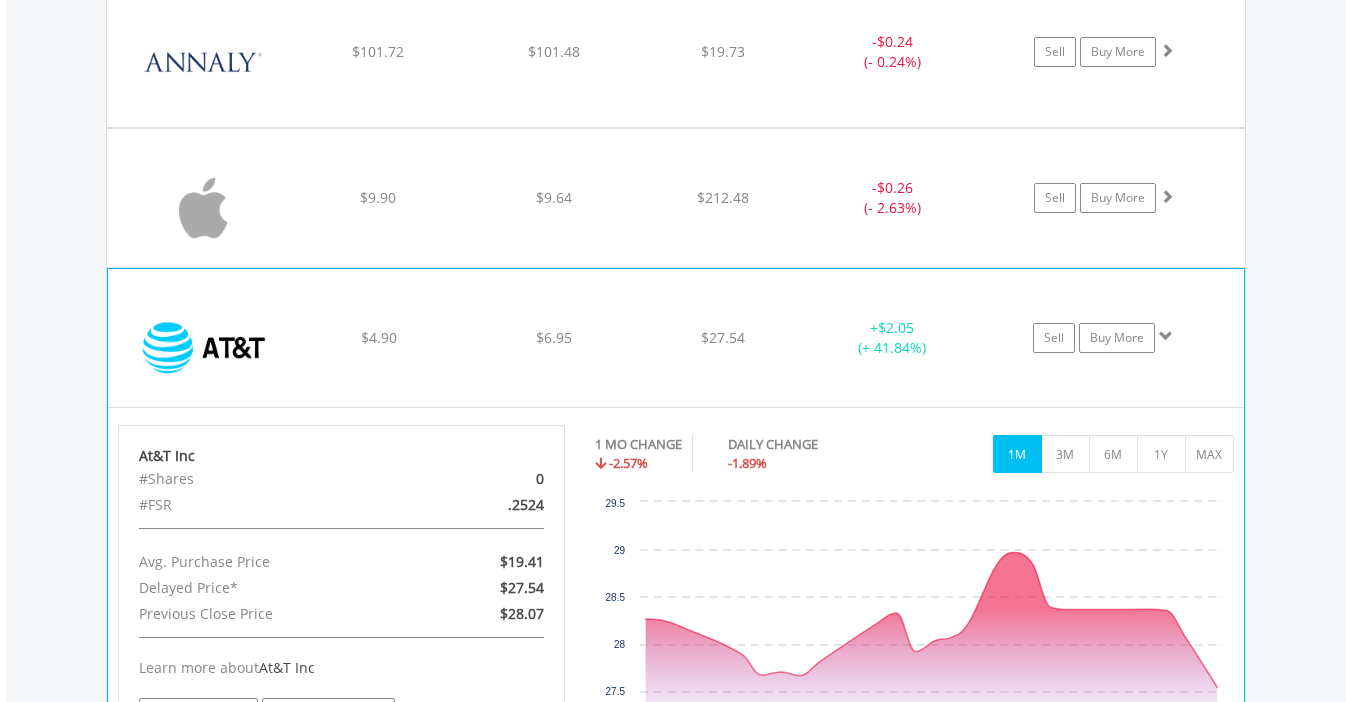 scroll, scrollTop: 2273, scrollLeft: 0, axis: vertical 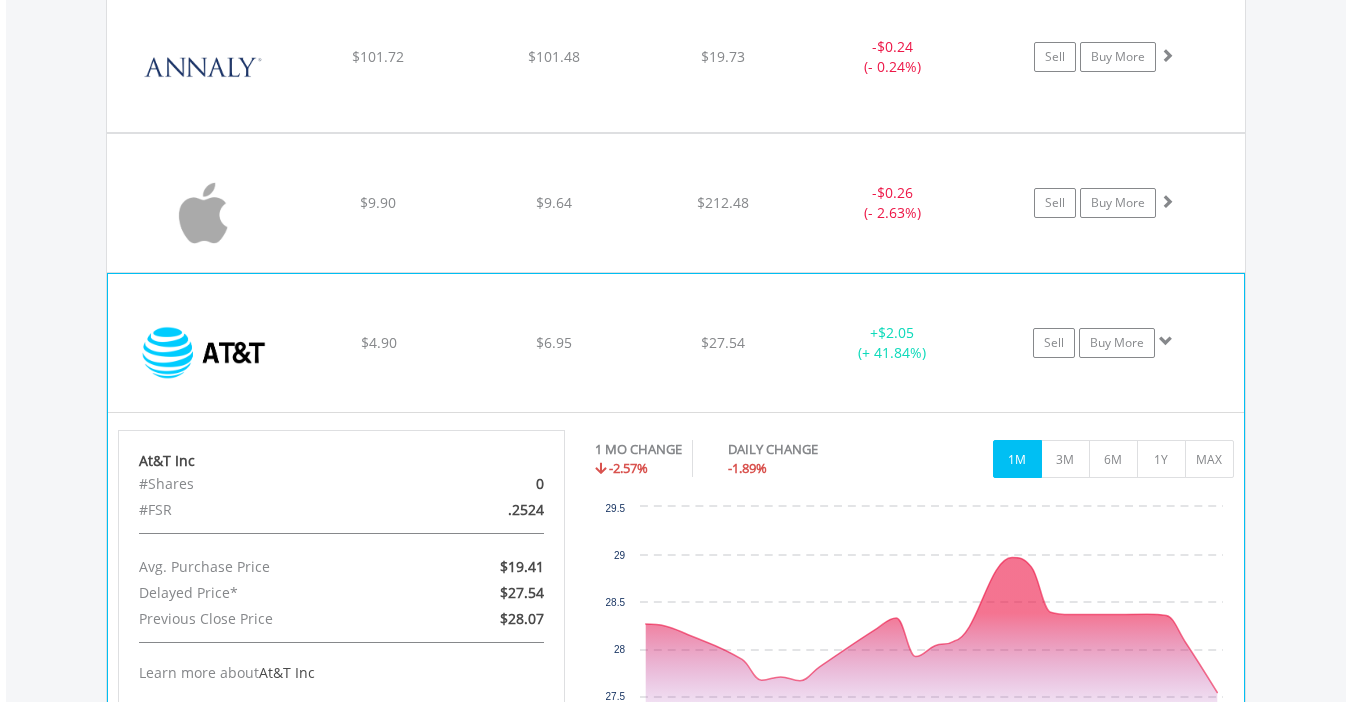 click at bounding box center (1166, 341) 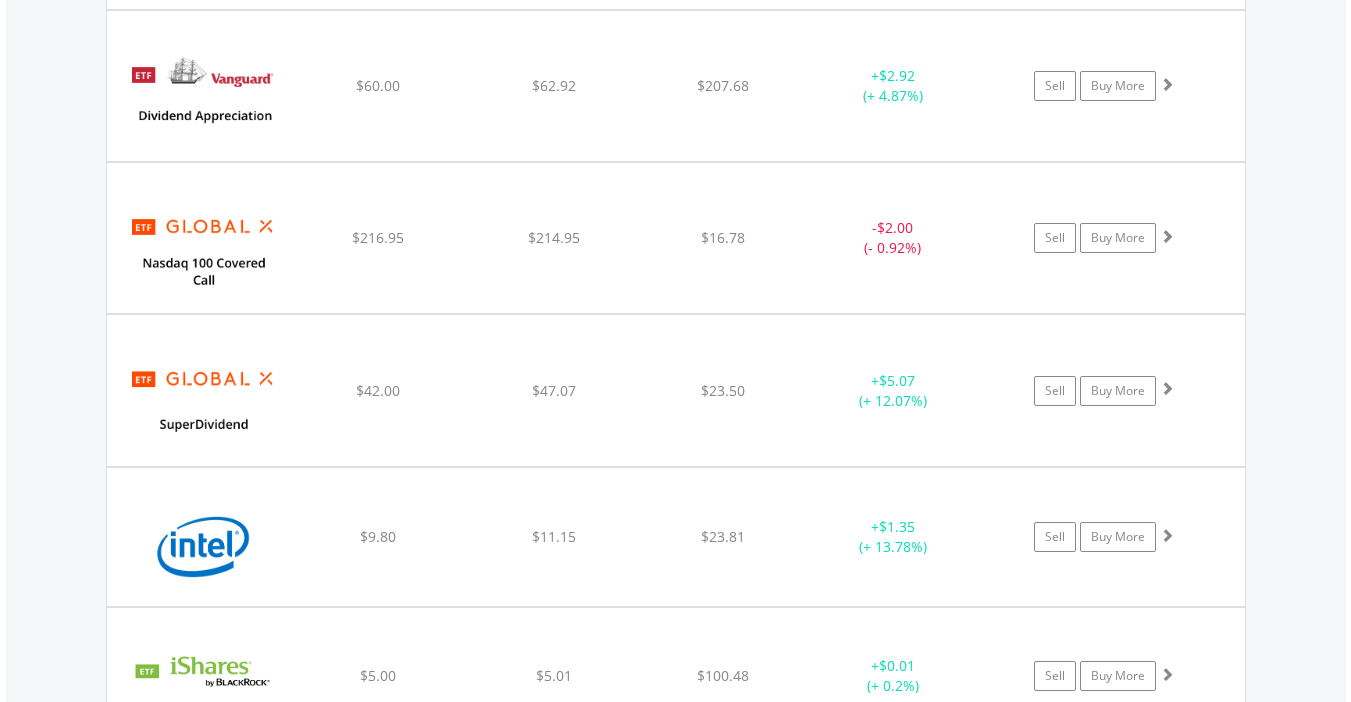 scroll, scrollTop: 3113, scrollLeft: 0, axis: vertical 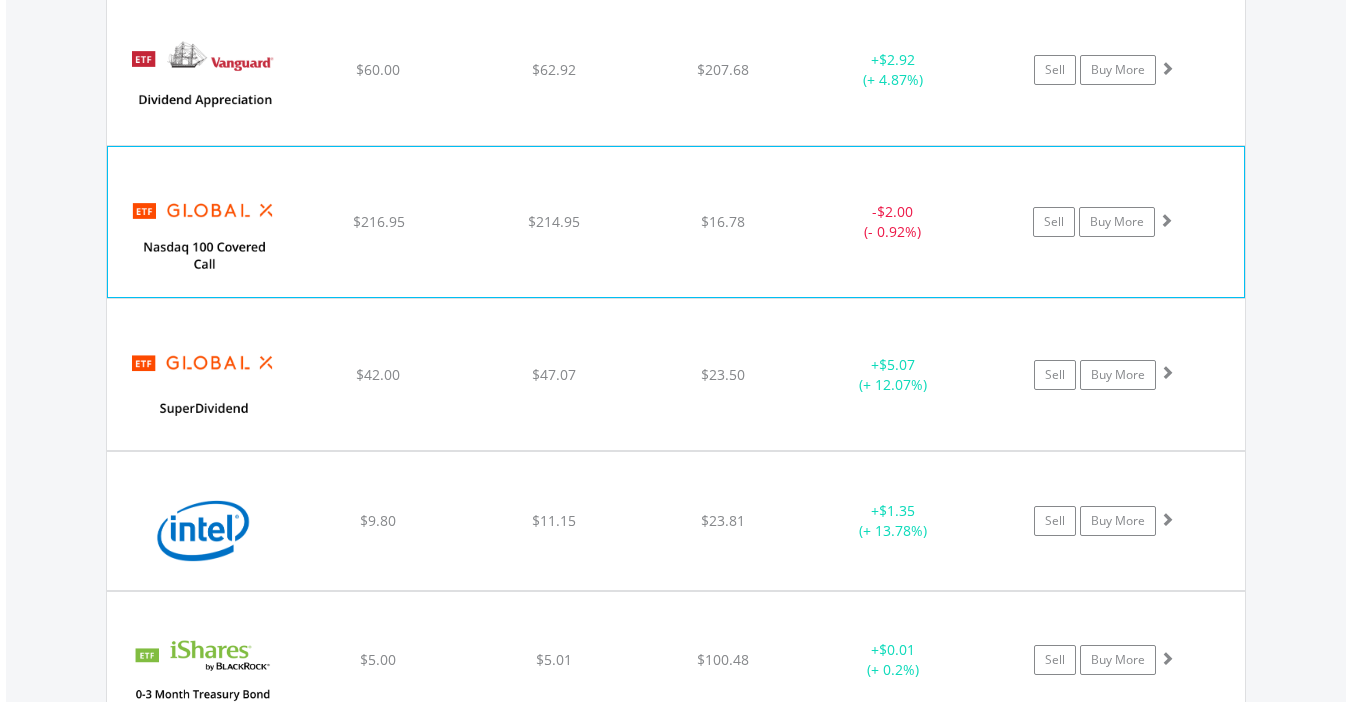 click at bounding box center (1166, 220) 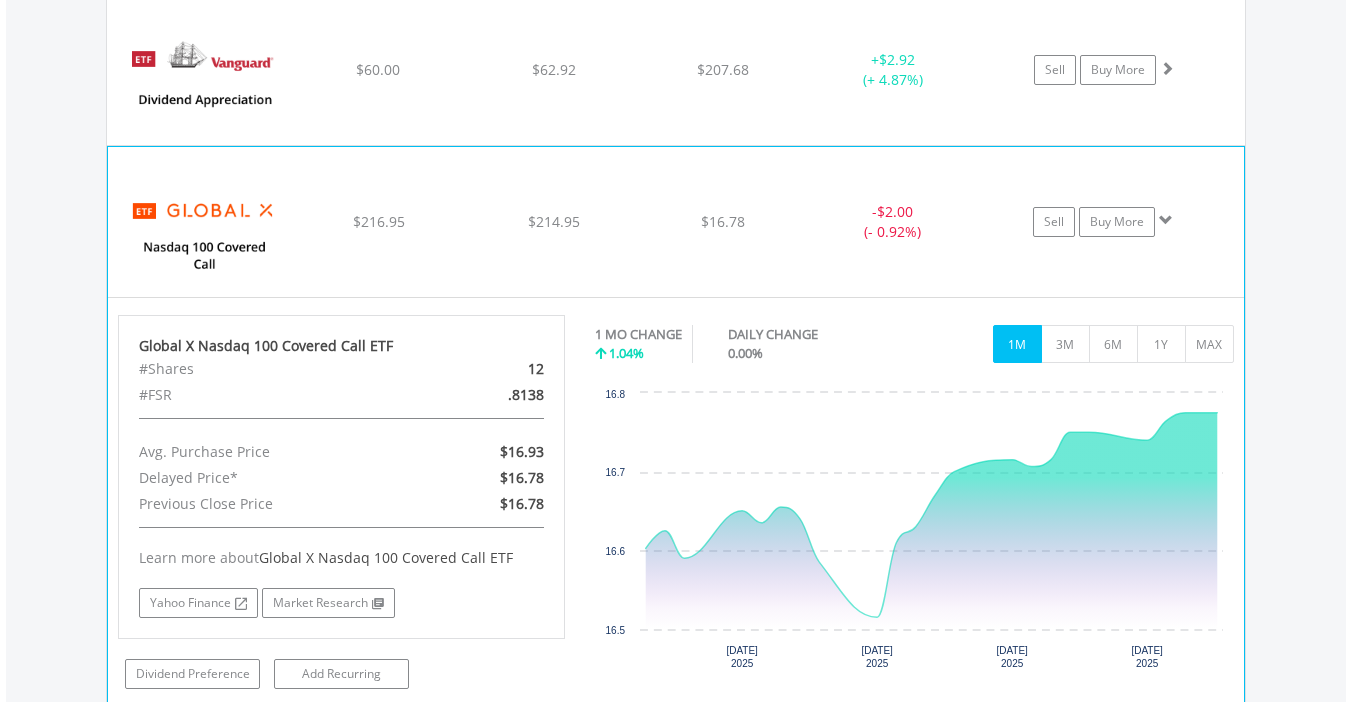 click at bounding box center [1166, 220] 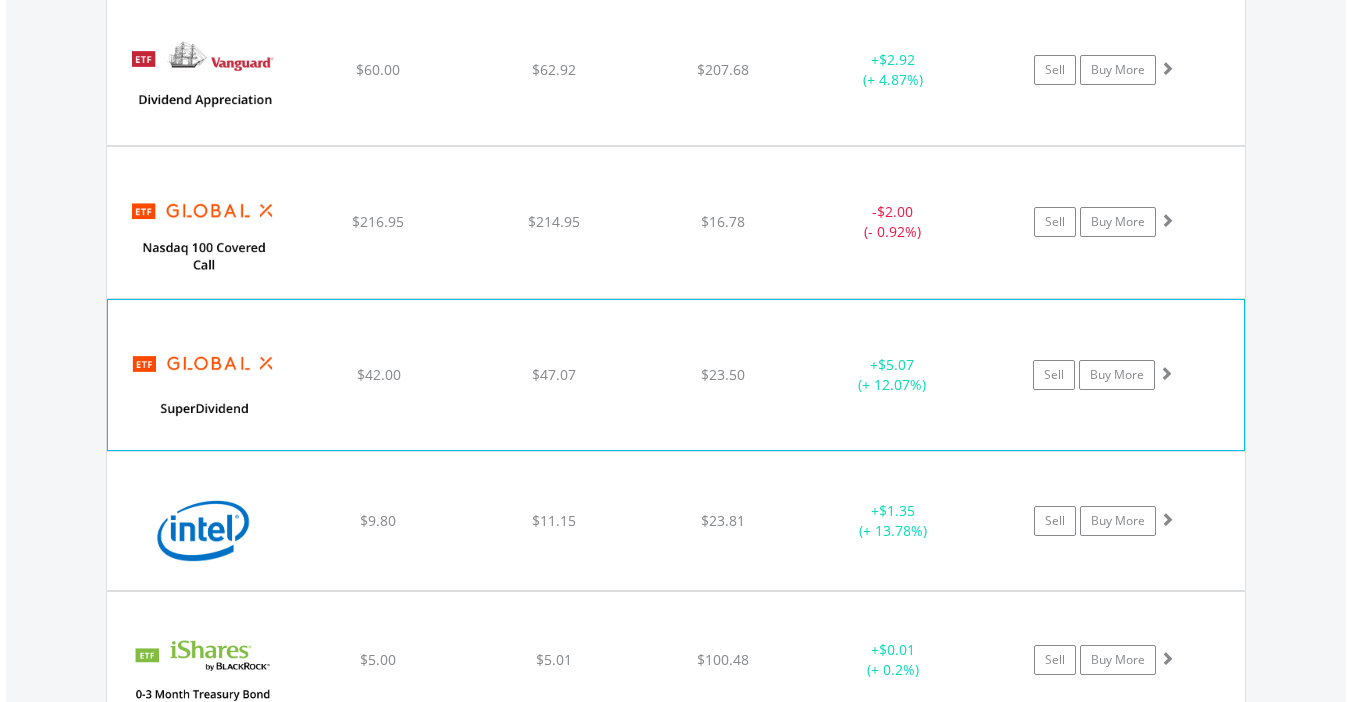click at bounding box center (1166, 373) 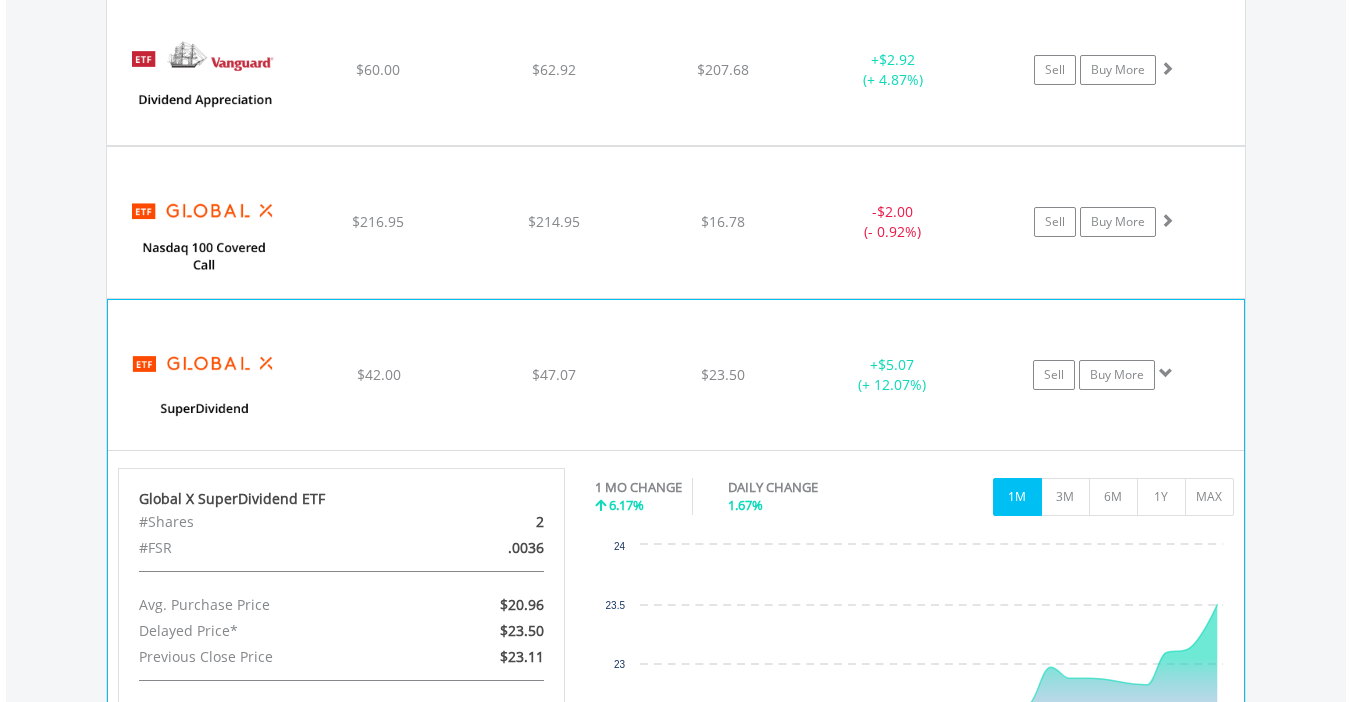 click at bounding box center [1166, 373] 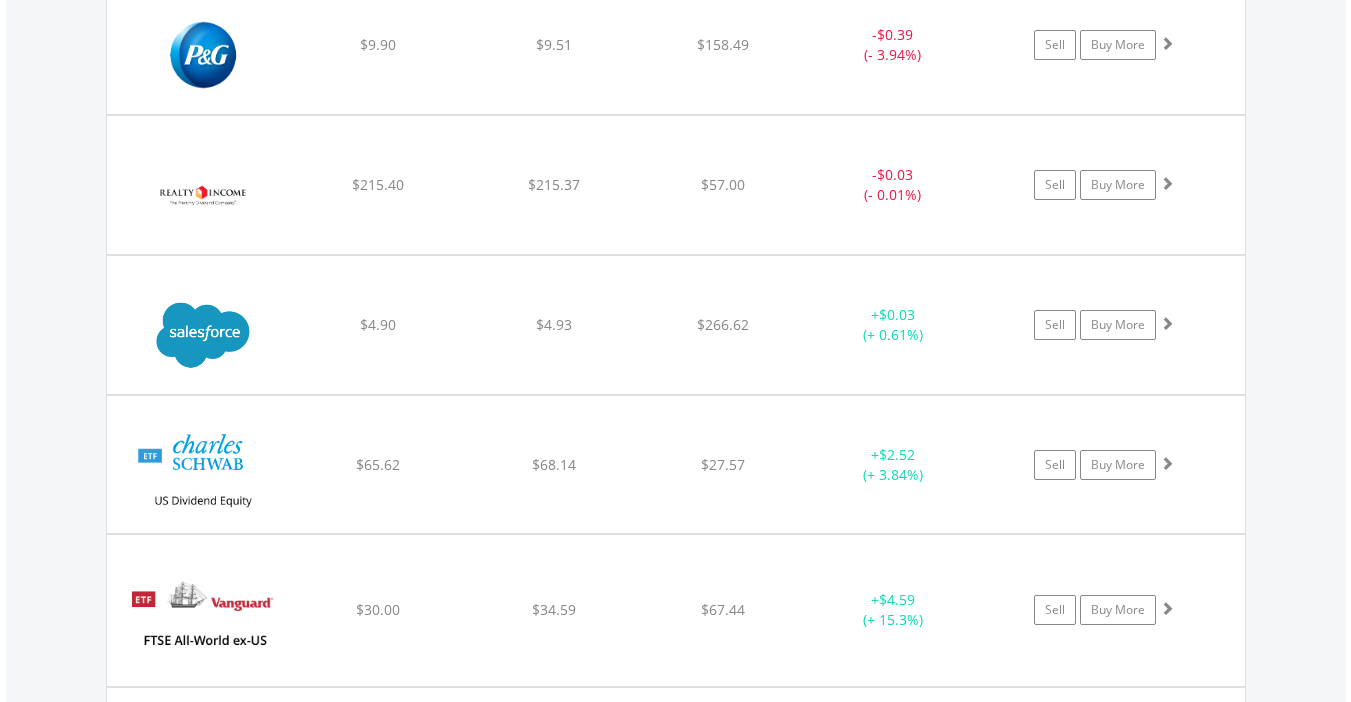 scroll, scrollTop: 5273, scrollLeft: 0, axis: vertical 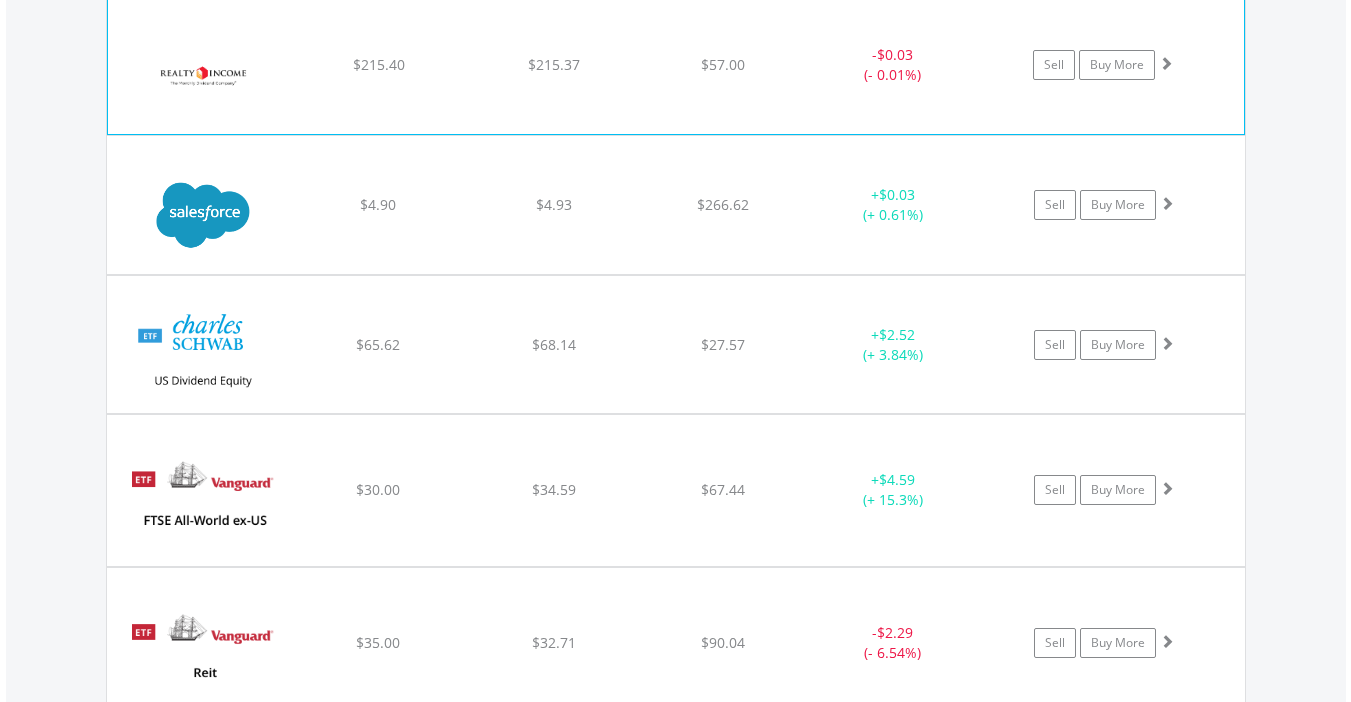 click at bounding box center (1167, -3663) 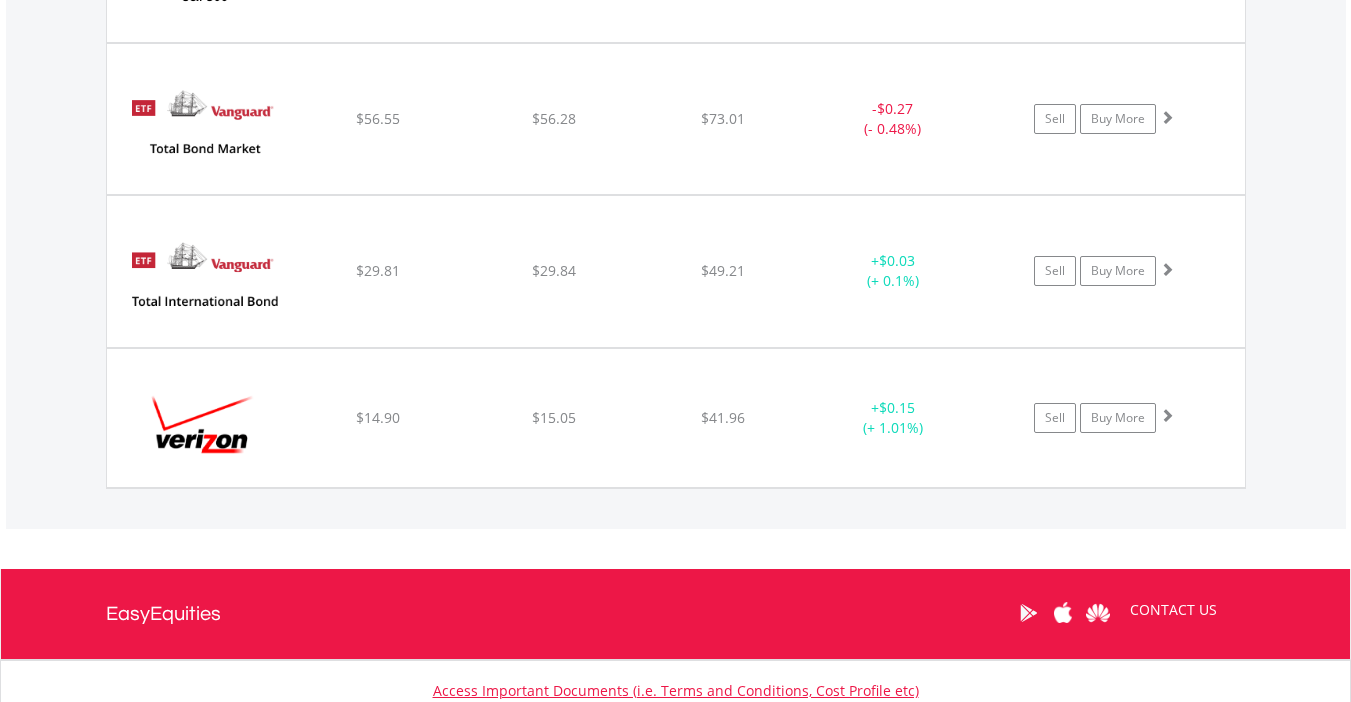scroll, scrollTop: 6513, scrollLeft: 0, axis: vertical 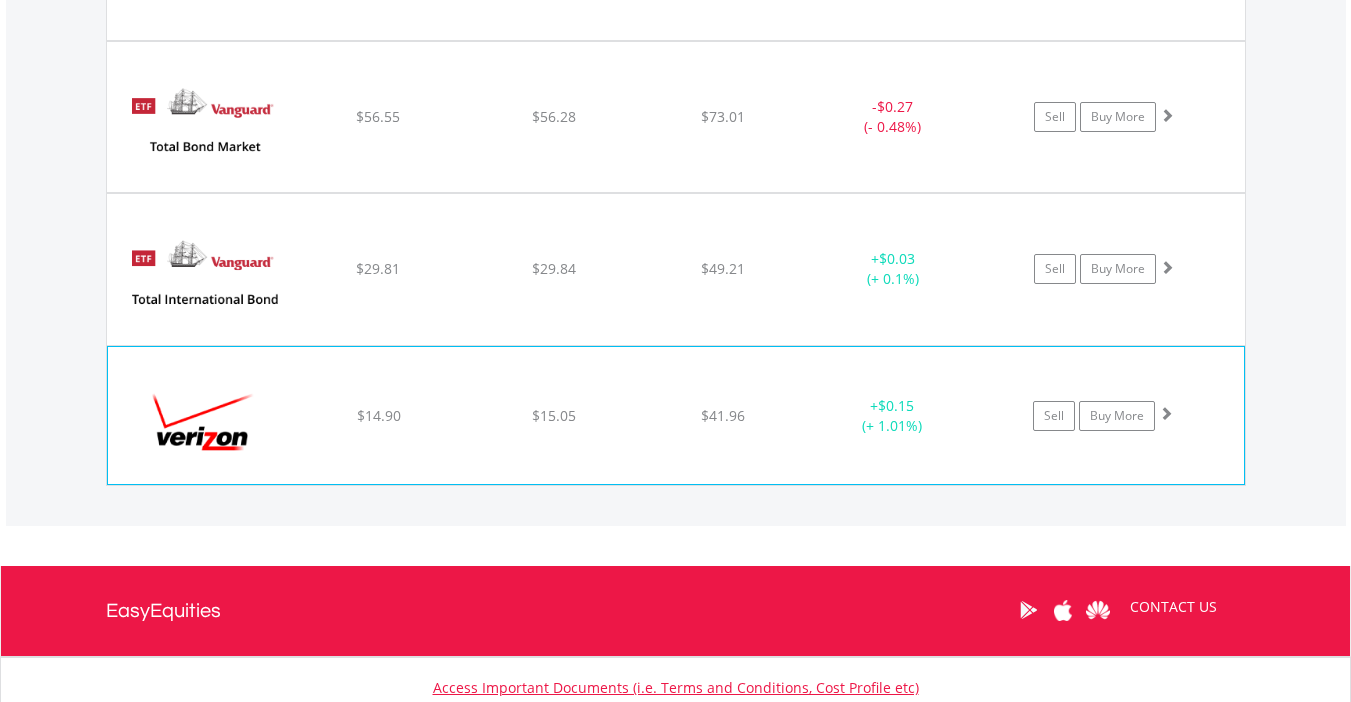 click at bounding box center [1166, 413] 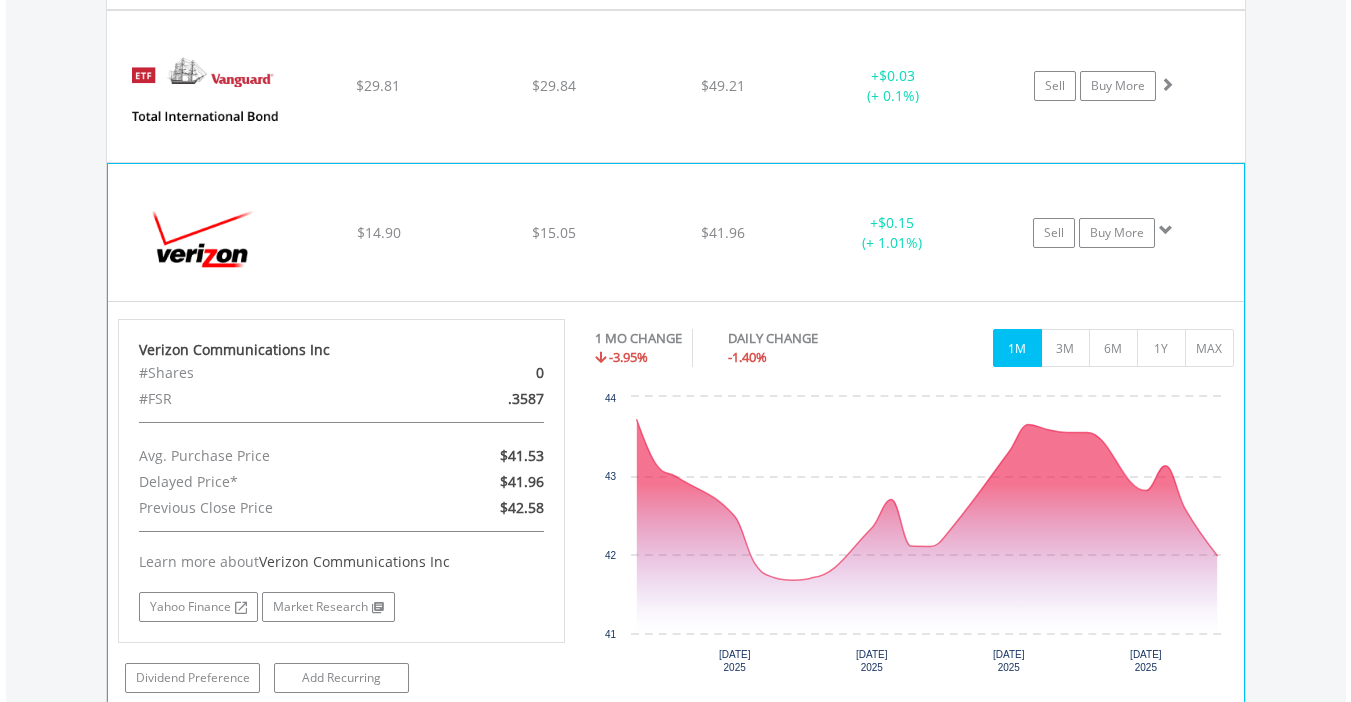 scroll, scrollTop: 6713, scrollLeft: 0, axis: vertical 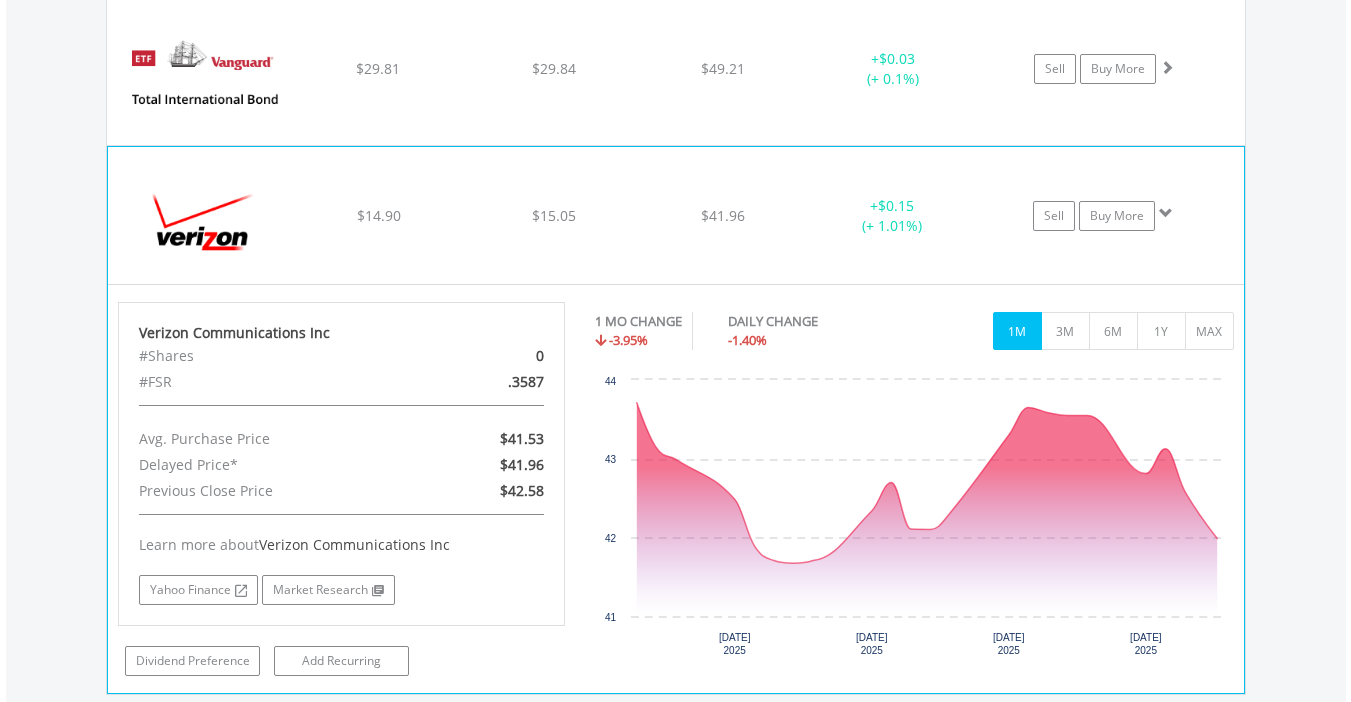click at bounding box center (1166, 213) 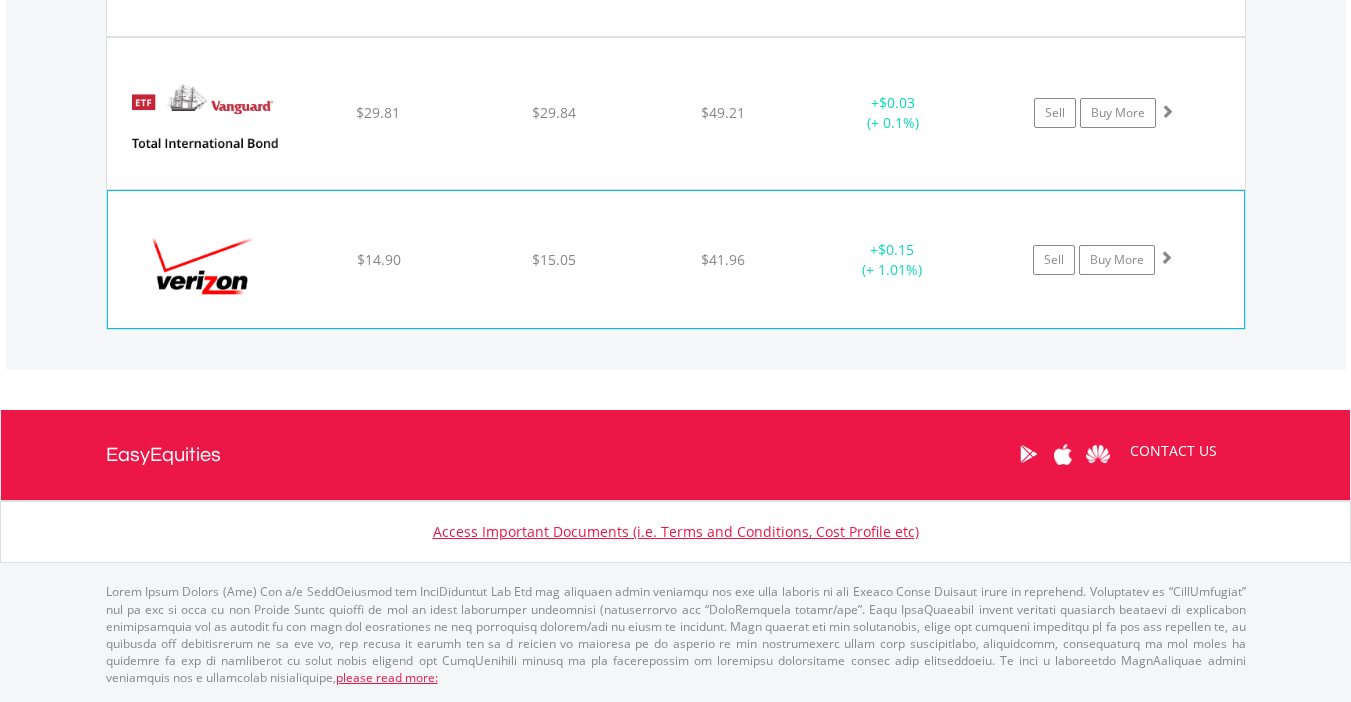 scroll, scrollTop: 6666, scrollLeft: 0, axis: vertical 